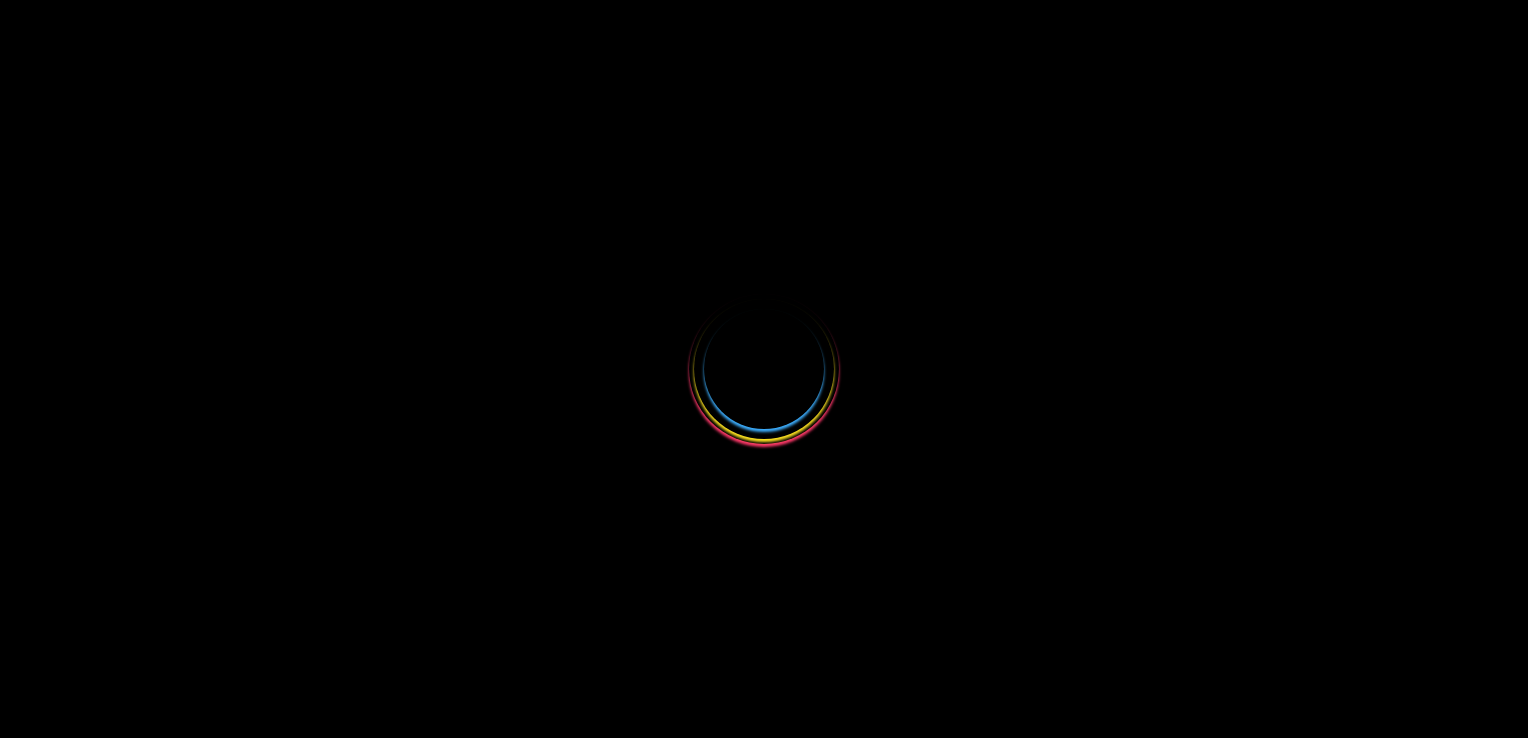 click at bounding box center (764, 369) 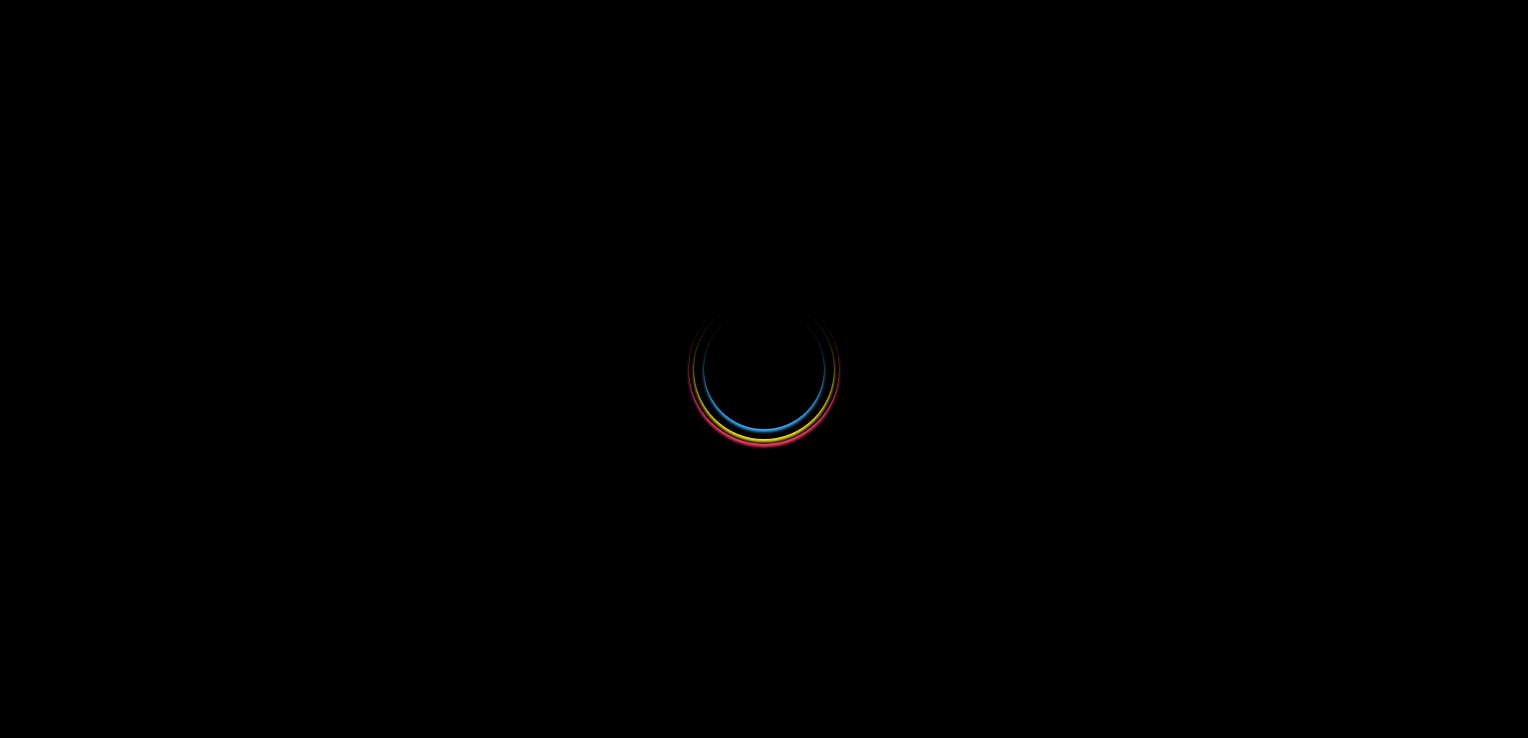 drag, startPoint x: 604, startPoint y: 355, endPoint x: 496, endPoint y: 258, distance: 145.16542 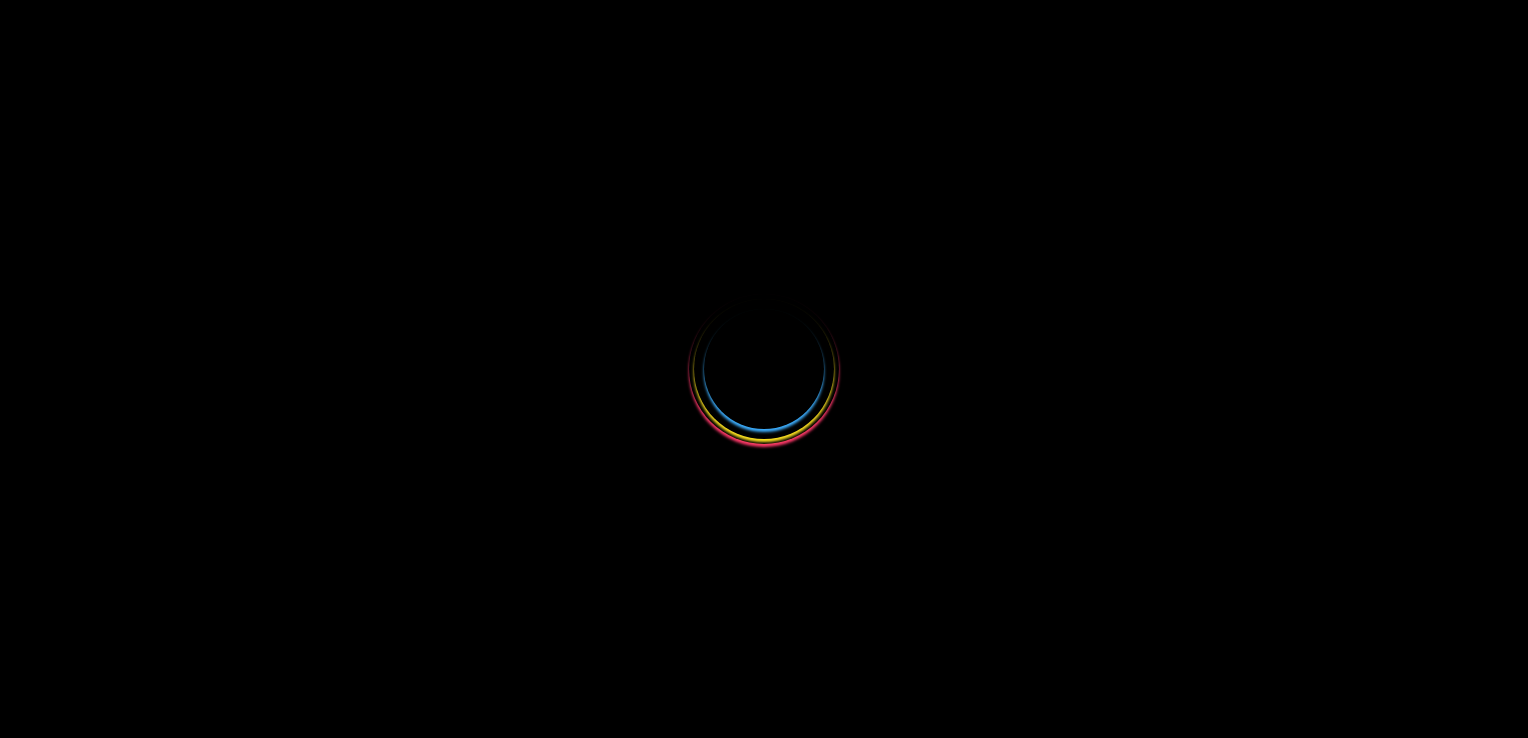 click at bounding box center [764, 369] 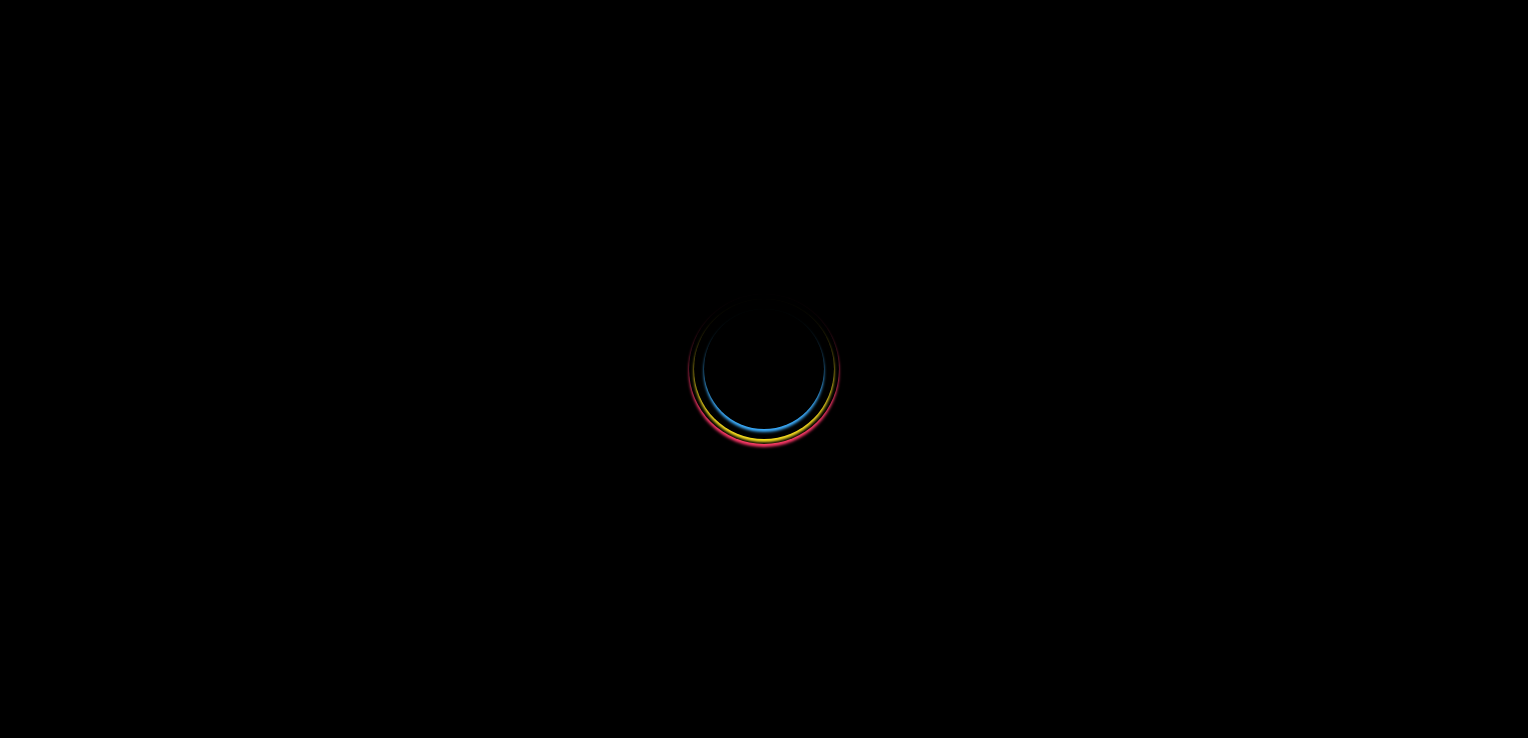 scroll, scrollTop: 0, scrollLeft: 0, axis: both 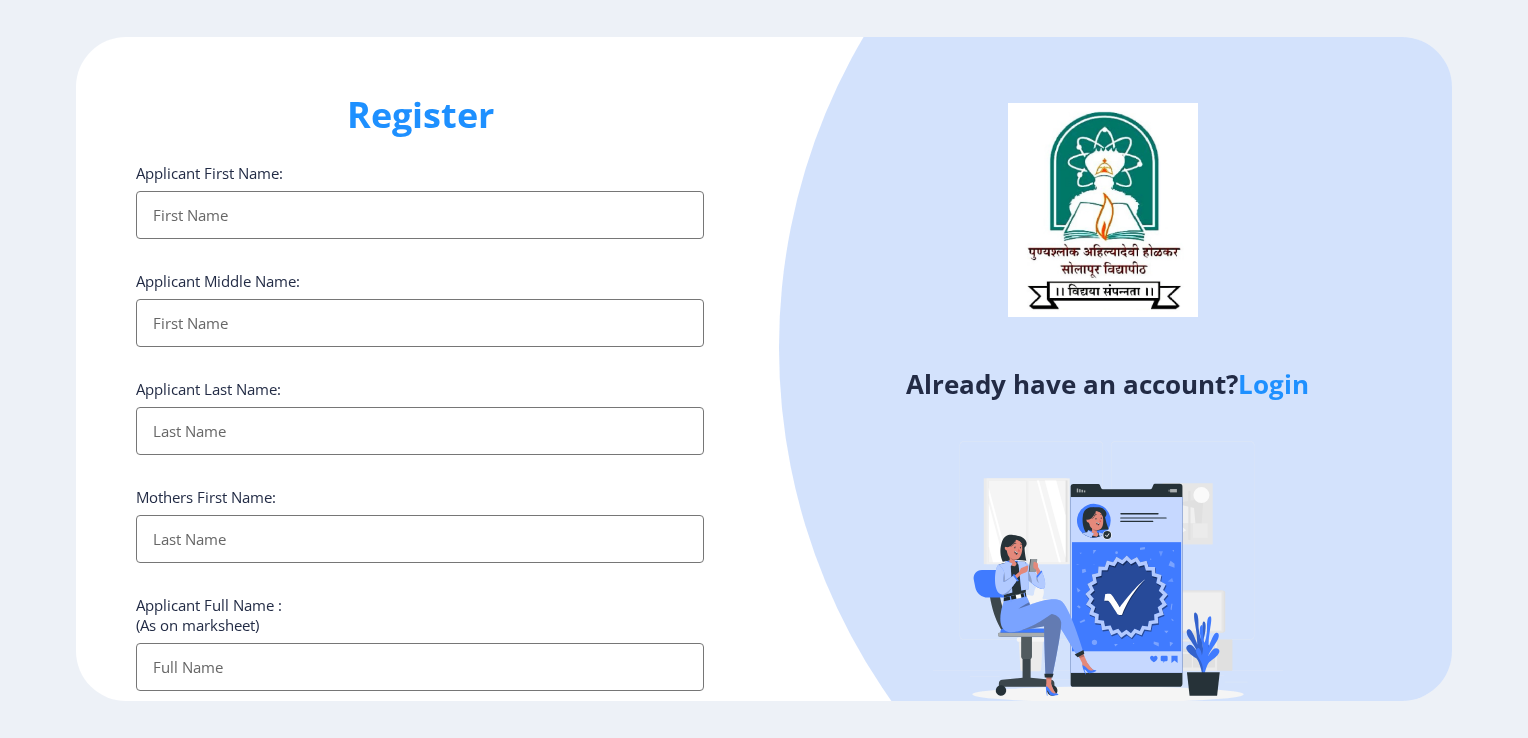 click on "Register Applicant First Name: Applicant Middle Name: Applicant Last Name: Mothers First Name: Applicant Full Name : (As on marksheet) Aadhar Number :  Gender: Select Gender [DEMOGRAPHIC_DATA] [DEMOGRAPHIC_DATA] Other  Country Code and Mobile number  *  +91 [GEOGRAPHIC_DATA] ([GEOGRAPHIC_DATA]) +91 [GEOGRAPHIC_DATA] (‫[GEOGRAPHIC_DATA]‬‎) +93 [GEOGRAPHIC_DATA] ([GEOGRAPHIC_DATA]) +355 [GEOGRAPHIC_DATA] (‫[GEOGRAPHIC_DATA]‬‎) +213 [US_STATE] +1 [GEOGRAPHIC_DATA] +376 [GEOGRAPHIC_DATA] +244 [GEOGRAPHIC_DATA] +1 [GEOGRAPHIC_DATA] +1 [GEOGRAPHIC_DATA] +54 [GEOGRAPHIC_DATA] ([GEOGRAPHIC_DATA]) +374 [GEOGRAPHIC_DATA] +297 [GEOGRAPHIC_DATA] +61 [GEOGRAPHIC_DATA] ([GEOGRAPHIC_DATA]) +43 [GEOGRAPHIC_DATA] ([GEOGRAPHIC_DATA]) +994 [GEOGRAPHIC_DATA] +1 [GEOGRAPHIC_DATA] ([GEOGRAPHIC_DATA][GEOGRAPHIC_DATA]‬‎) +973 [GEOGRAPHIC_DATA] ([GEOGRAPHIC_DATA]) +880 [GEOGRAPHIC_DATA] +1 [GEOGRAPHIC_DATA] ([GEOGRAPHIC_DATA]) +375 [GEOGRAPHIC_DATA] ([GEOGRAPHIC_DATA]) +32 [GEOGRAPHIC_DATA] +501 [GEOGRAPHIC_DATA] ([GEOGRAPHIC_DATA]) +229 [GEOGRAPHIC_DATA] +1 [GEOGRAPHIC_DATA] (འབྲུག) +975 [GEOGRAPHIC_DATA] +591 [GEOGRAPHIC_DATA] ([GEOGRAPHIC_DATA]) +387 [GEOGRAPHIC_DATA] +267 [GEOGRAPHIC_DATA] ([GEOGRAPHIC_DATA]) +55 [GEOGRAPHIC_DATA] +246 [GEOGRAPHIC_DATA] +1 [GEOGRAPHIC_DATA] +673 [GEOGRAPHIC_DATA] ([GEOGRAPHIC_DATA]) +359" 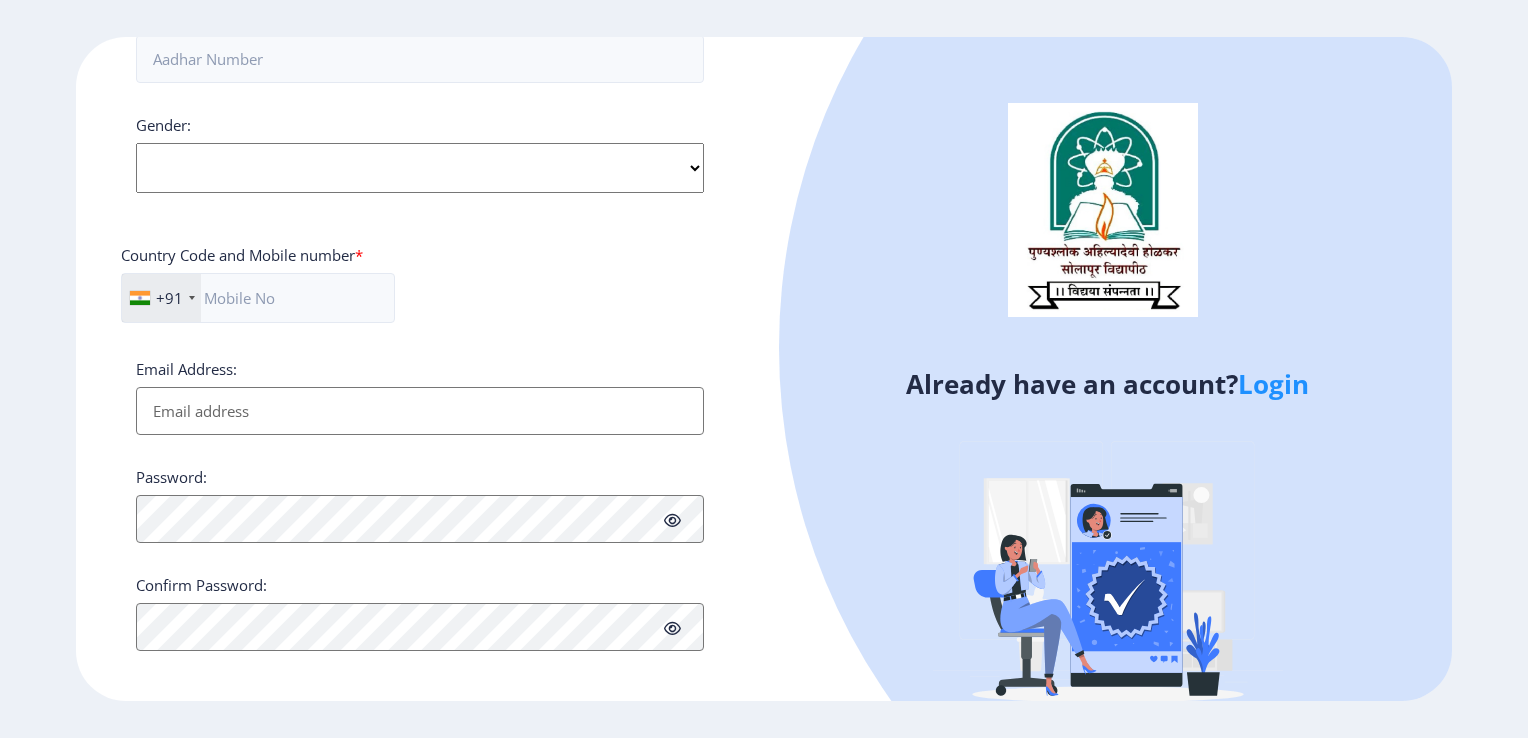 scroll, scrollTop: 724, scrollLeft: 0, axis: vertical 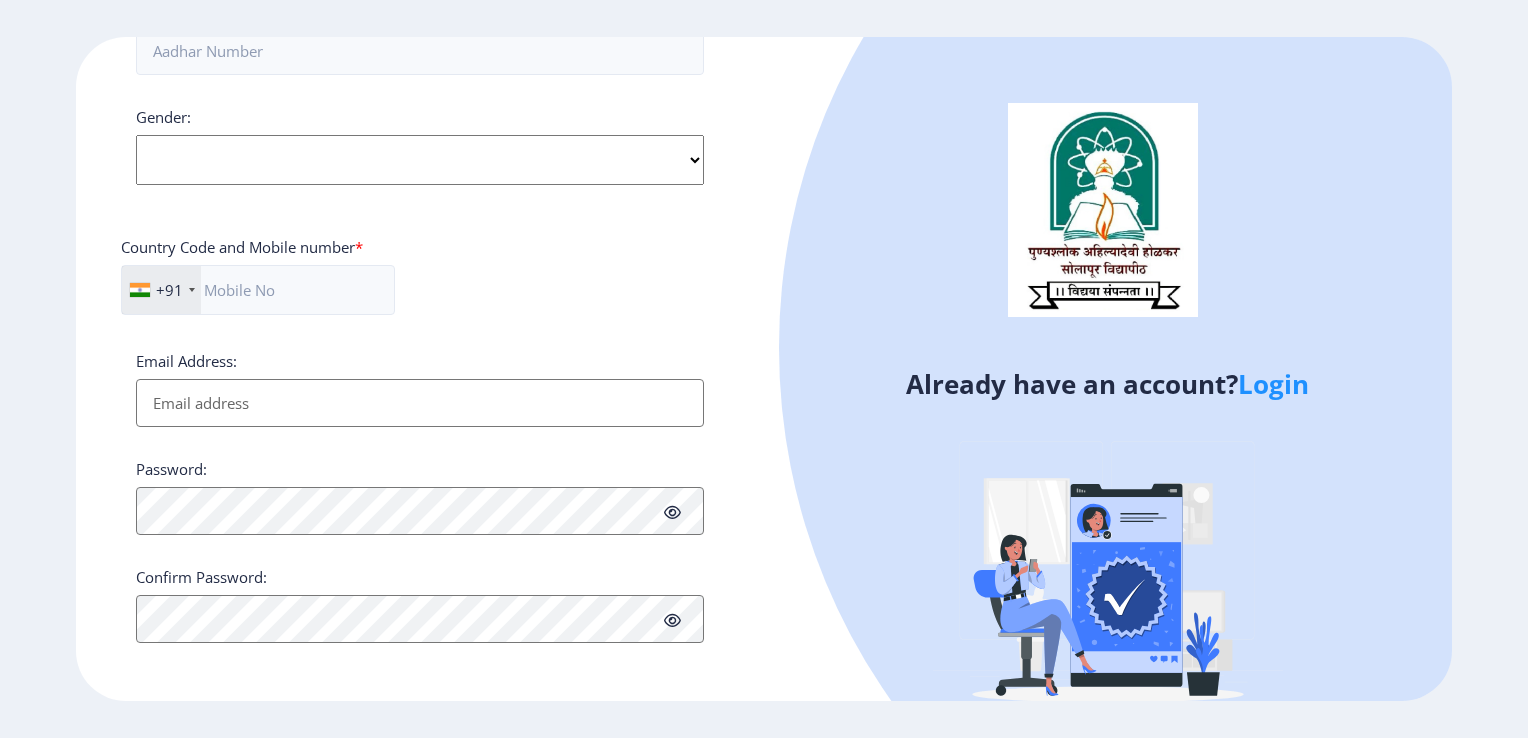 click on "Login" 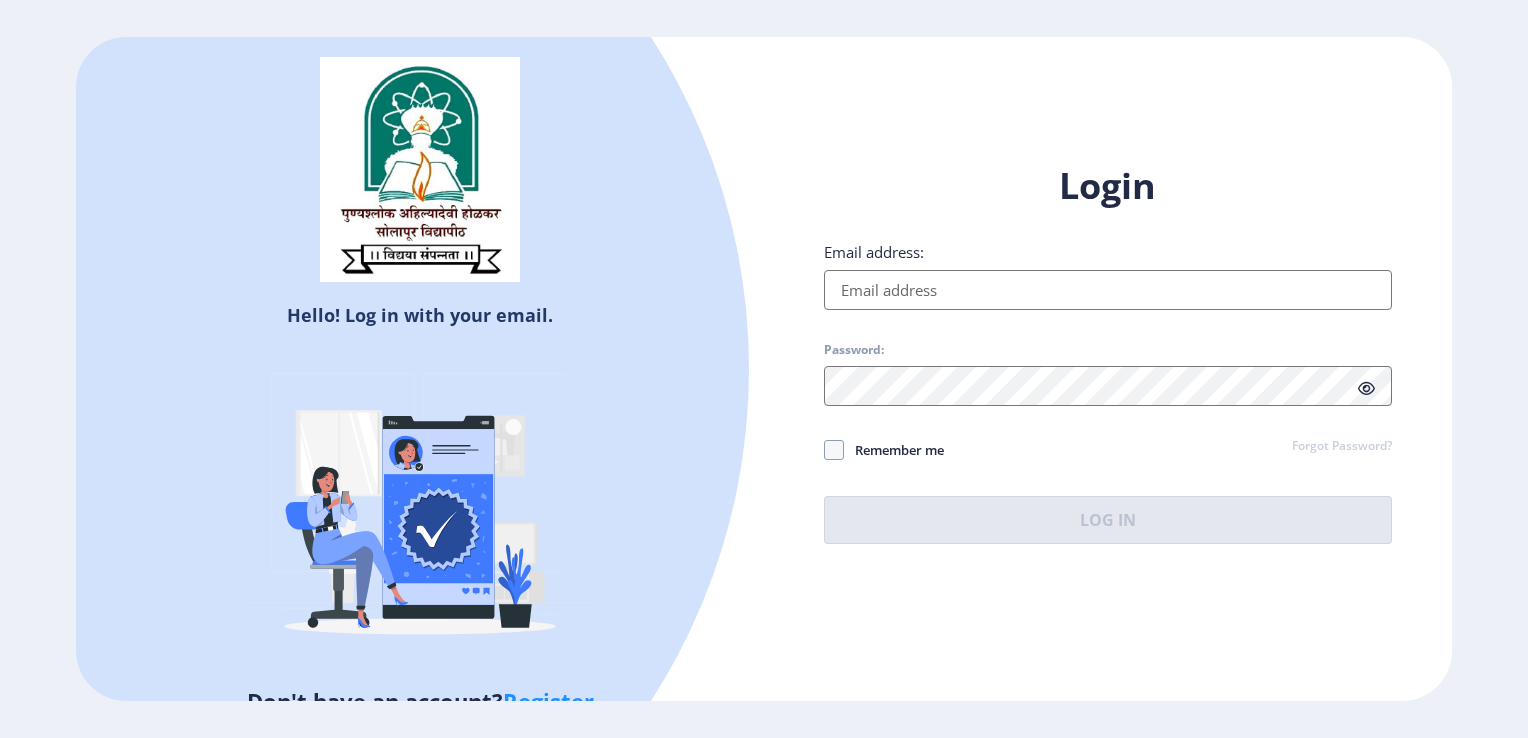 click on "Email address:" at bounding box center (1108, 290) 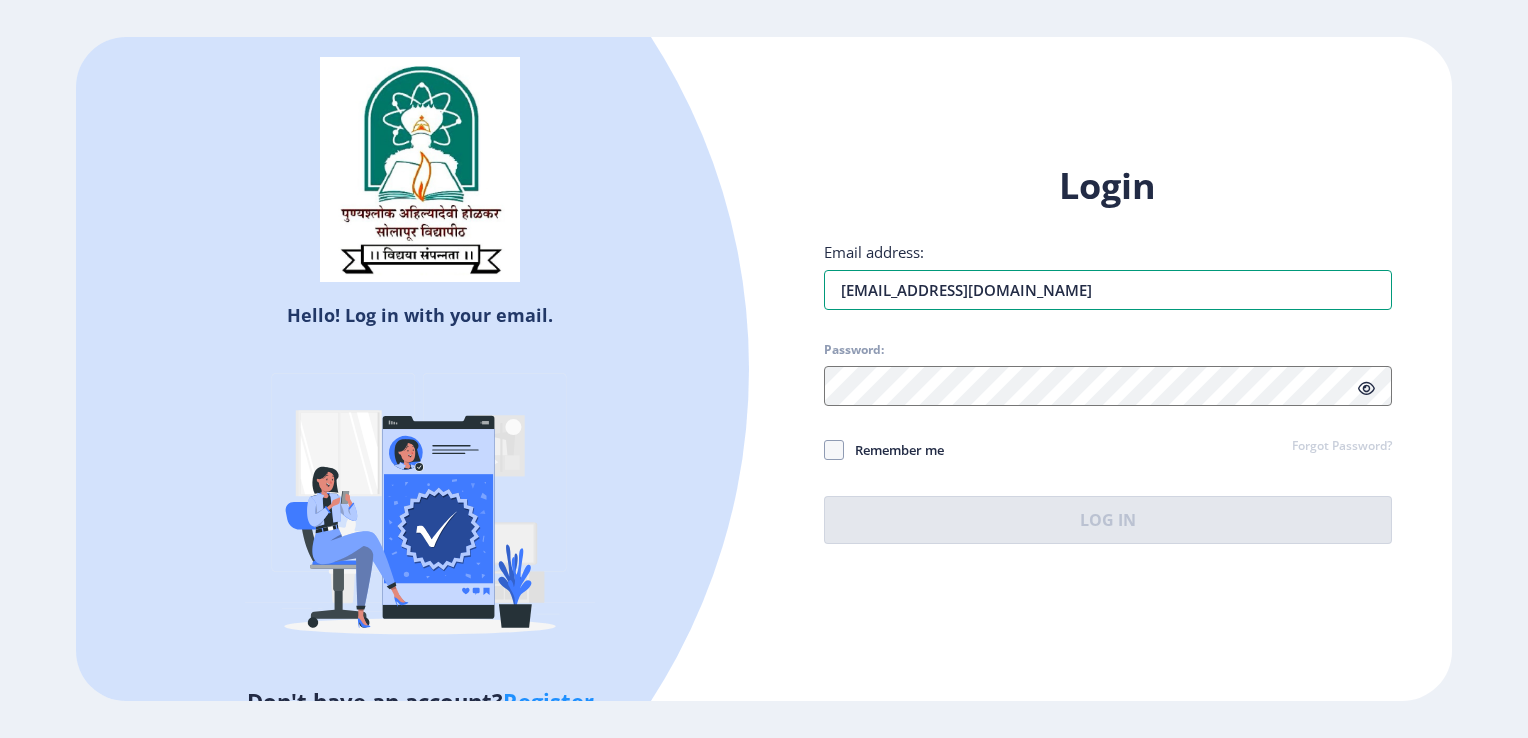 type on "[EMAIL_ADDRESS][DOMAIN_NAME]" 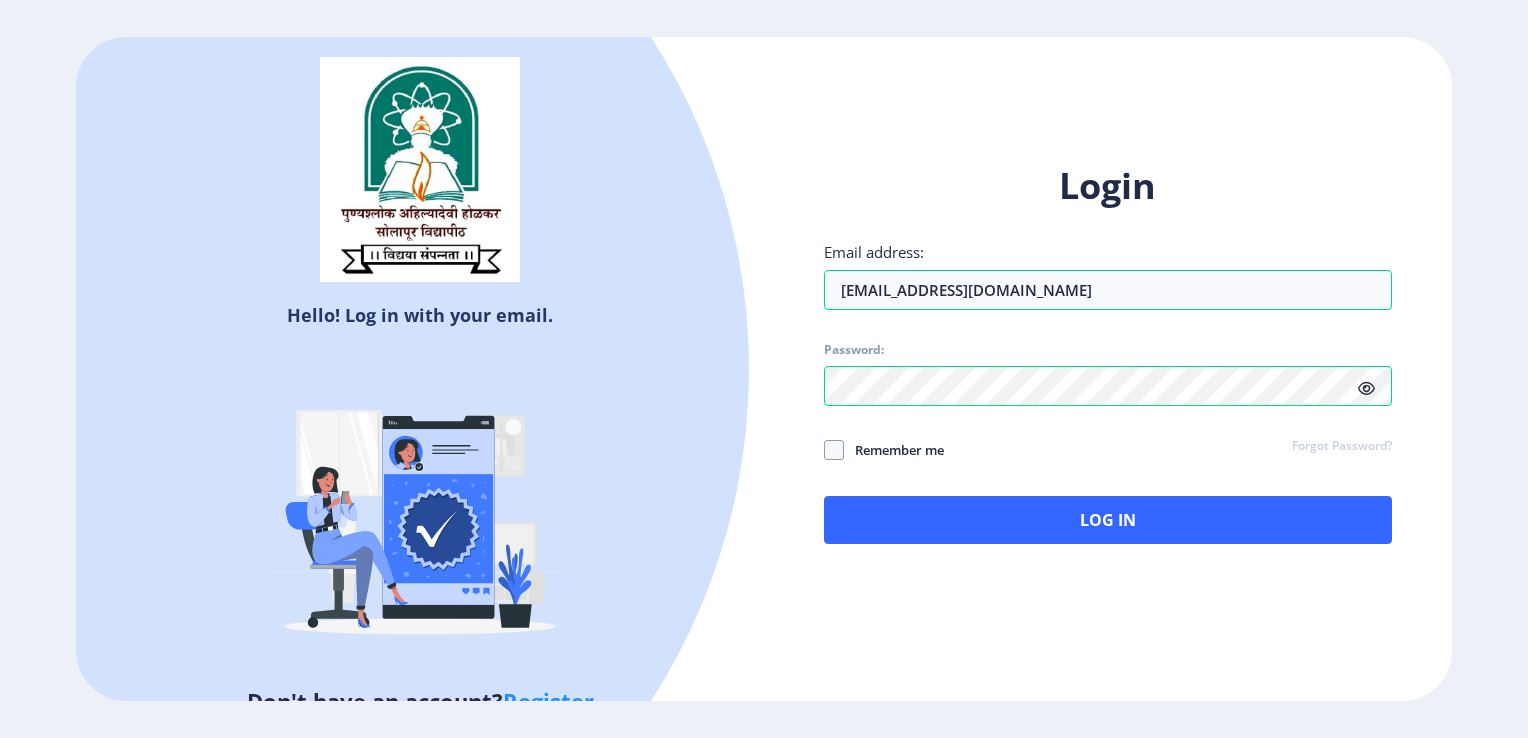 click 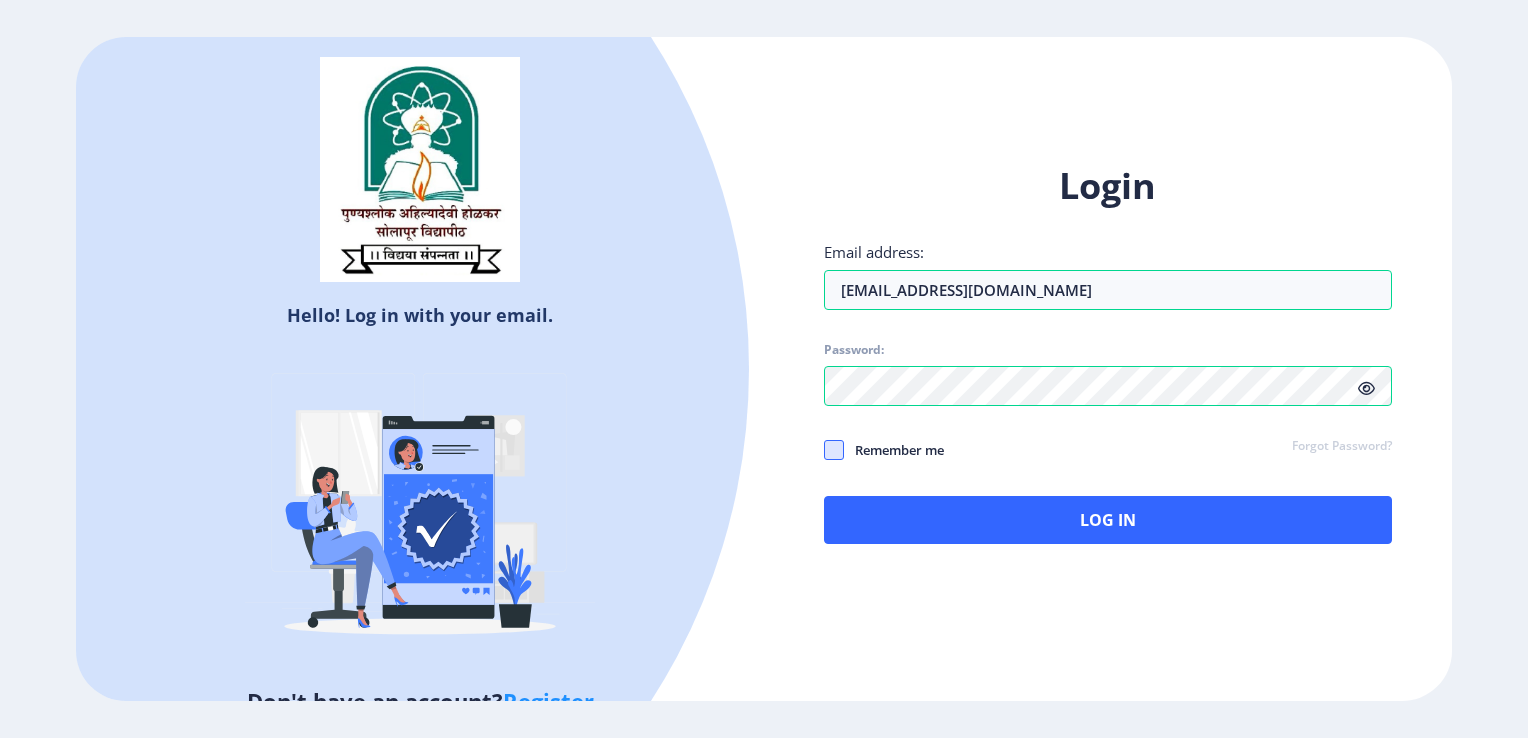click 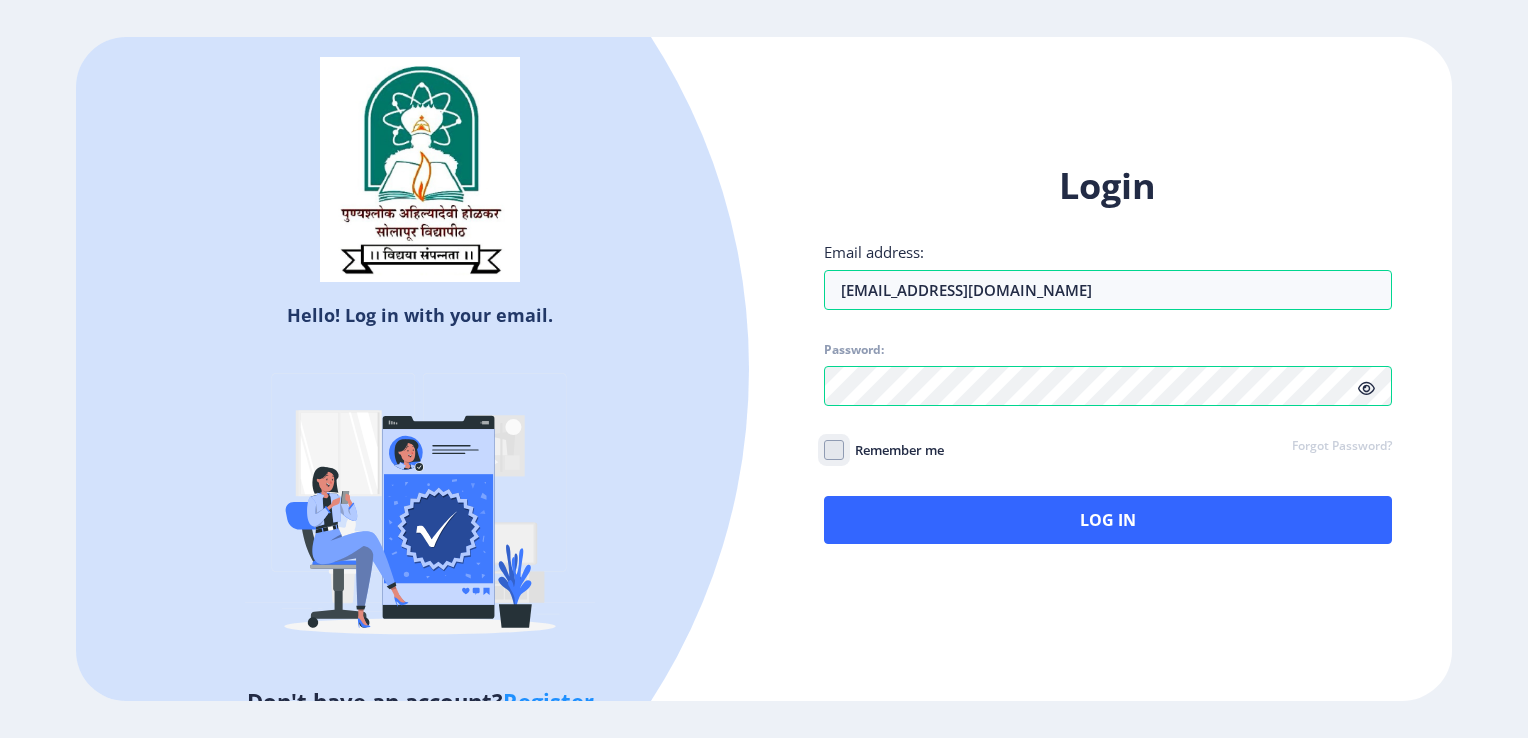 click on "Remember me" 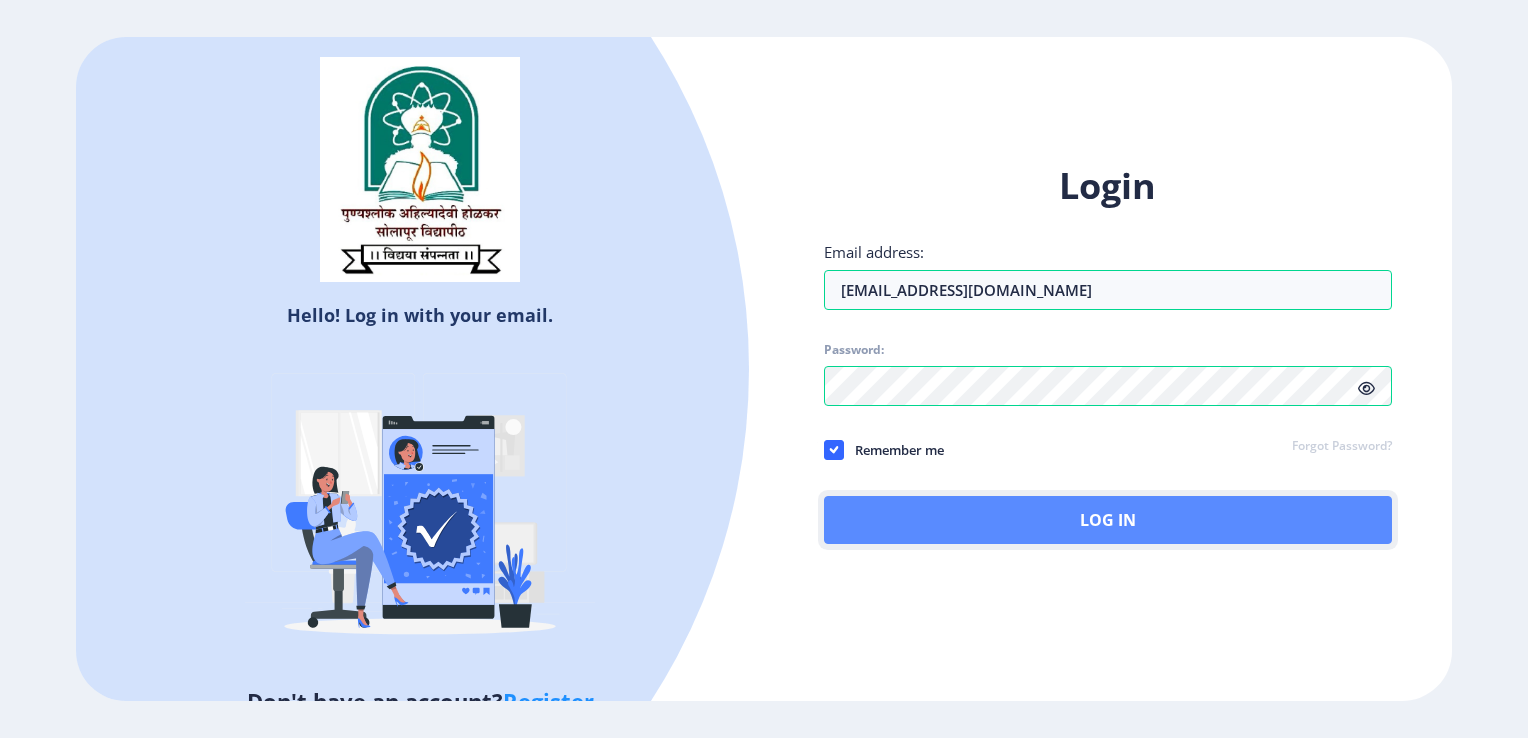 click on "Log In" 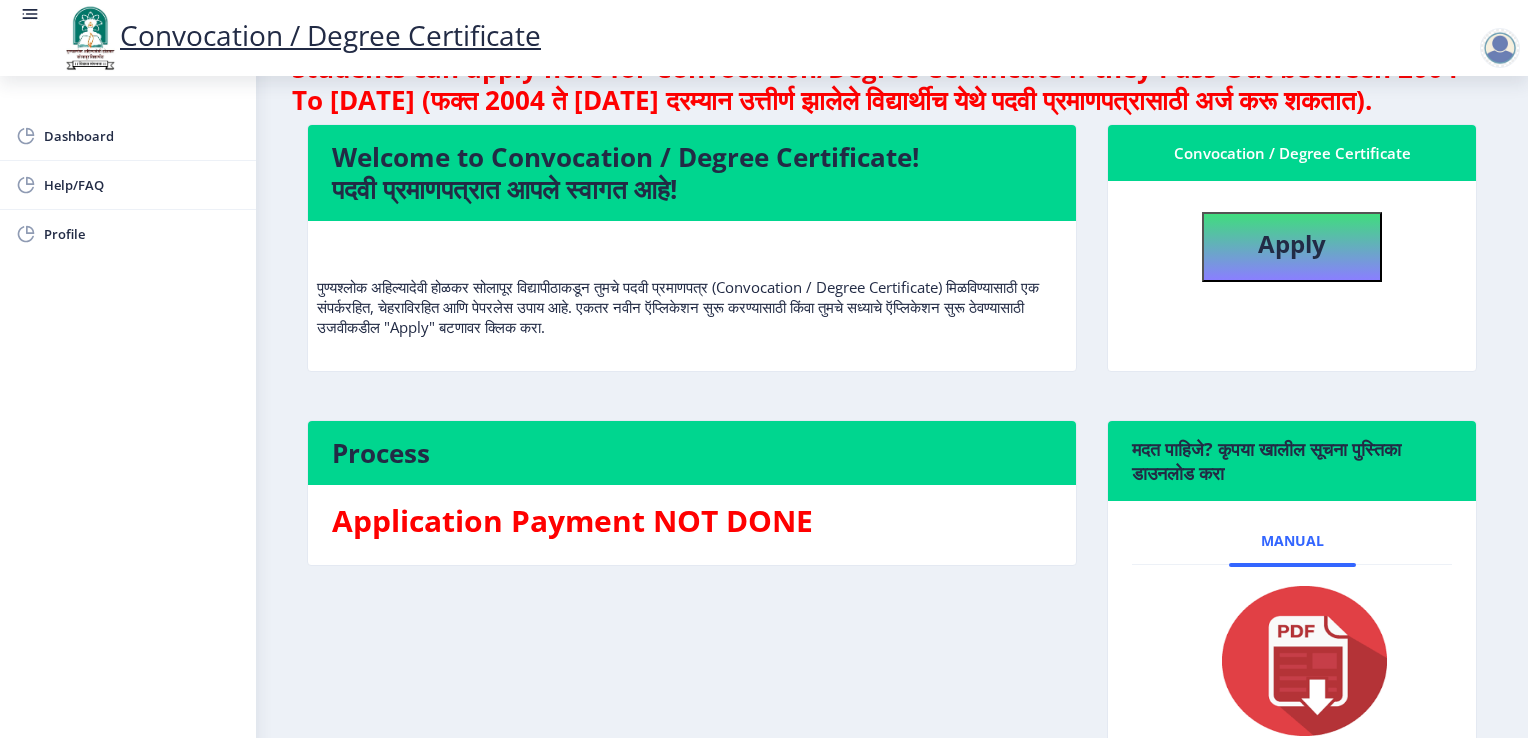scroll, scrollTop: 34, scrollLeft: 0, axis: vertical 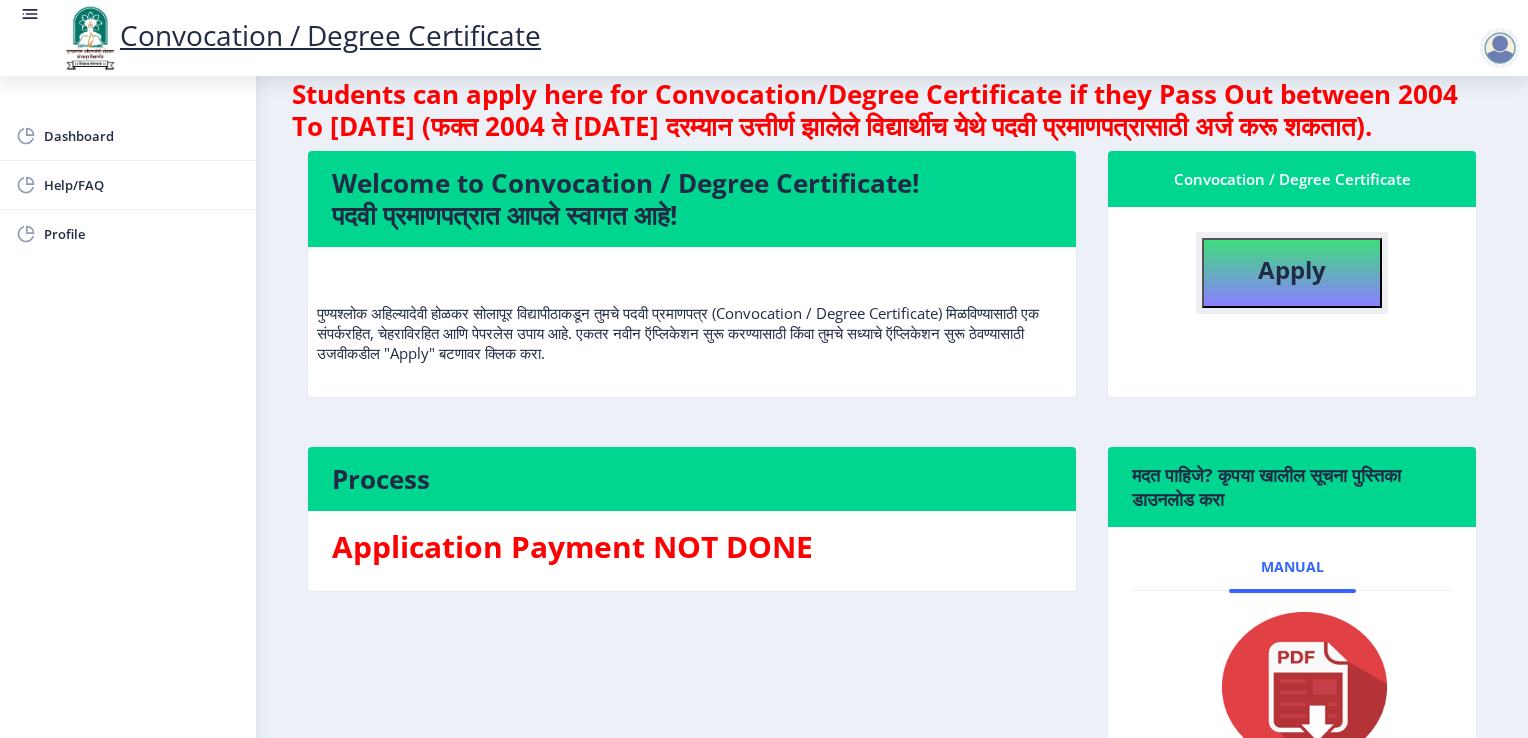 click on "Apply" 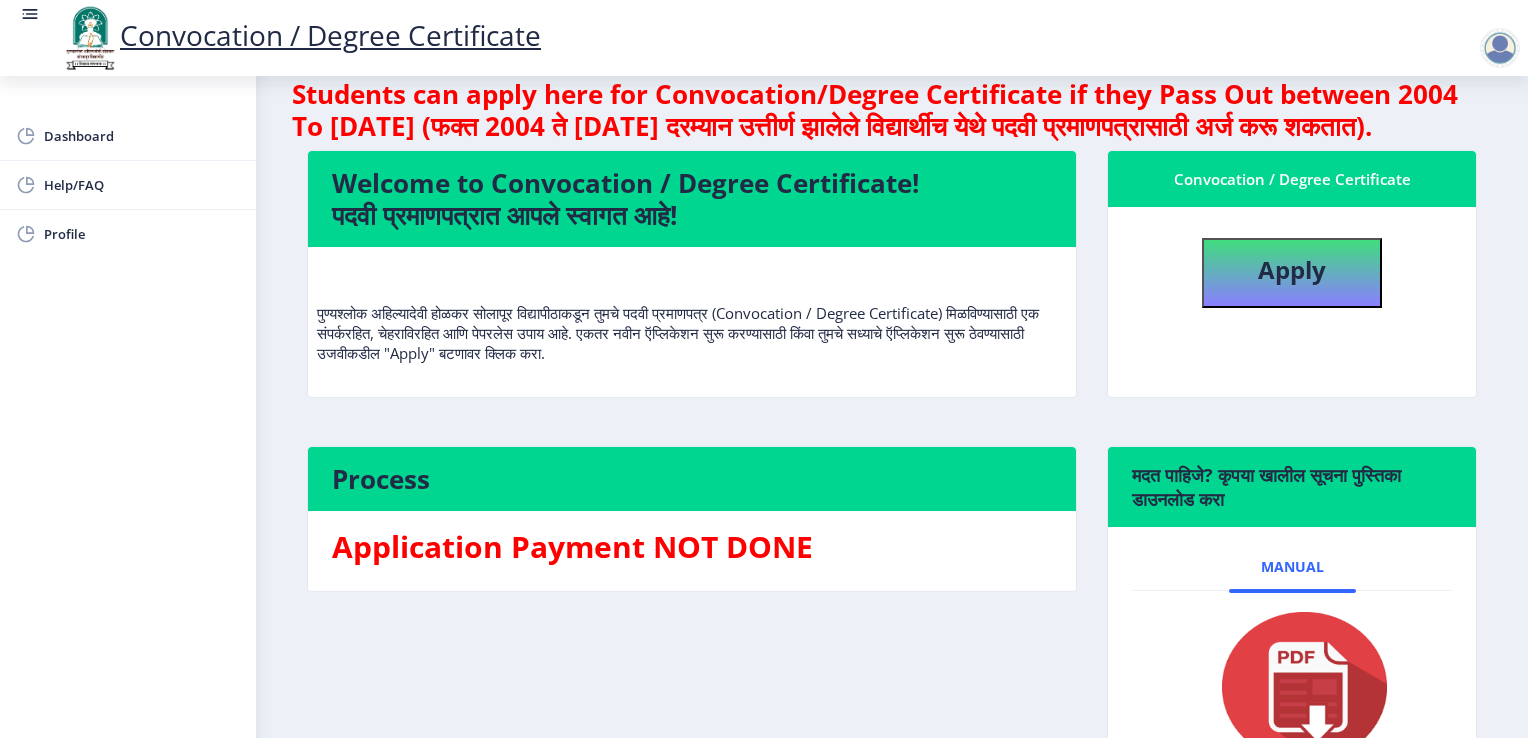 select 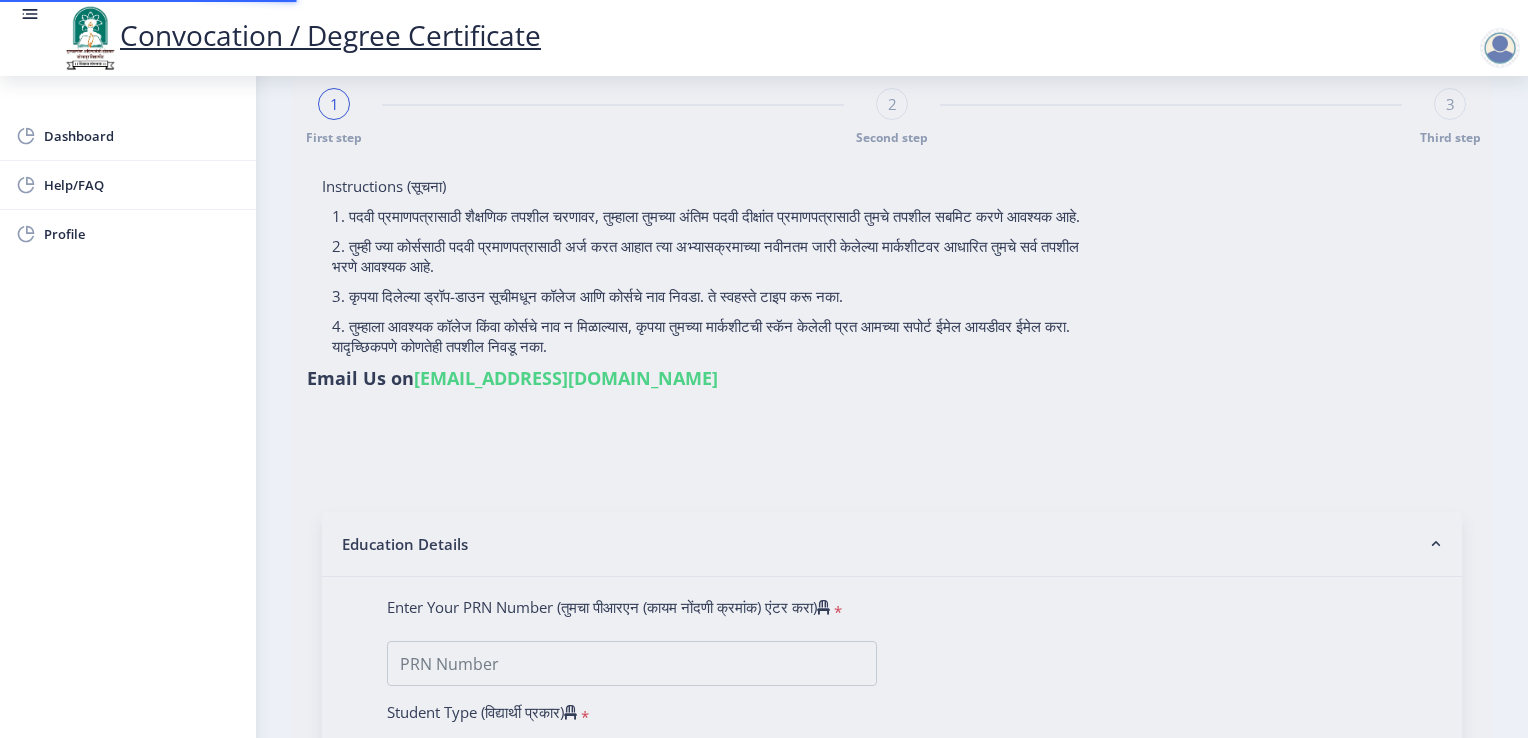 type on "Sawant [PERSON_NAME]" 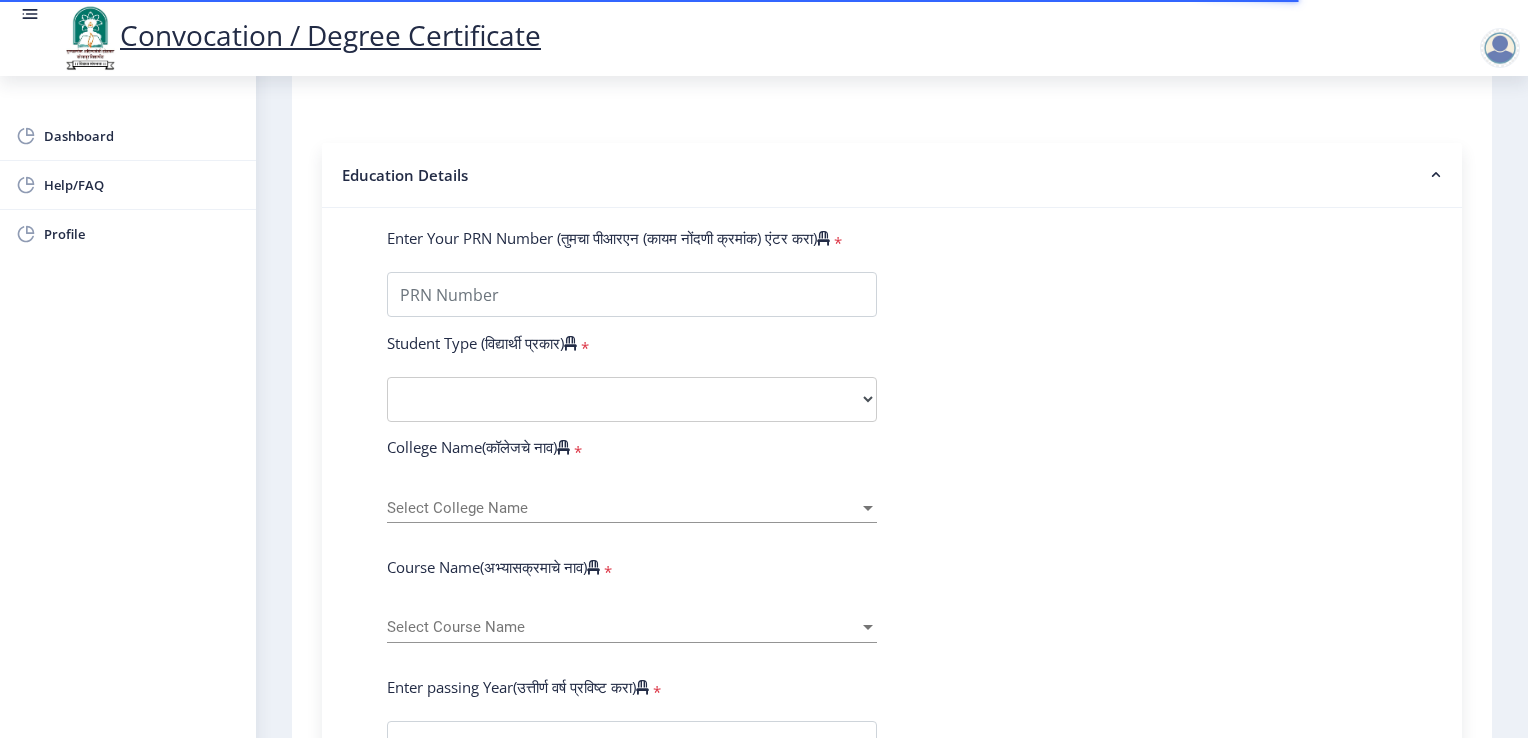 scroll, scrollTop: 404, scrollLeft: 0, axis: vertical 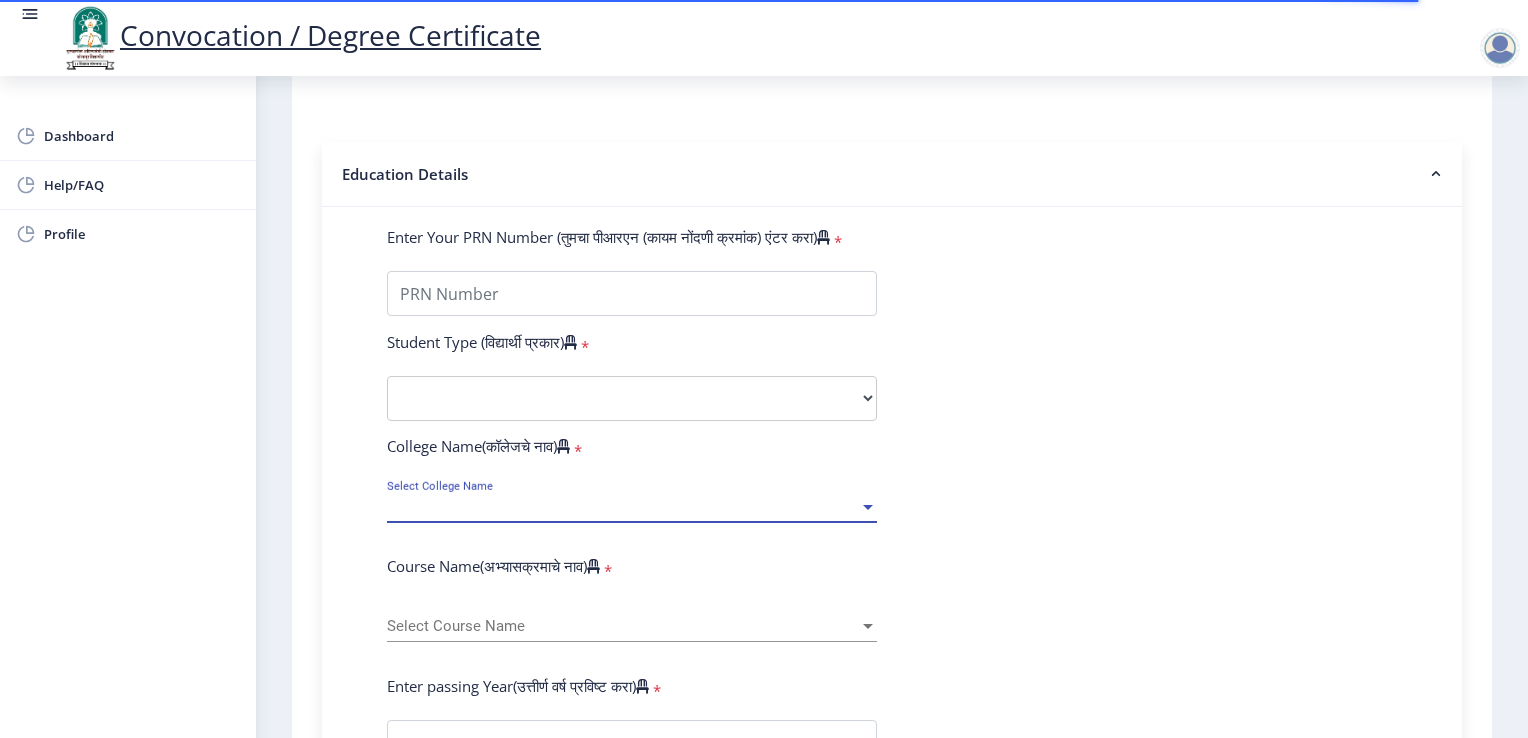 click at bounding box center [868, 507] 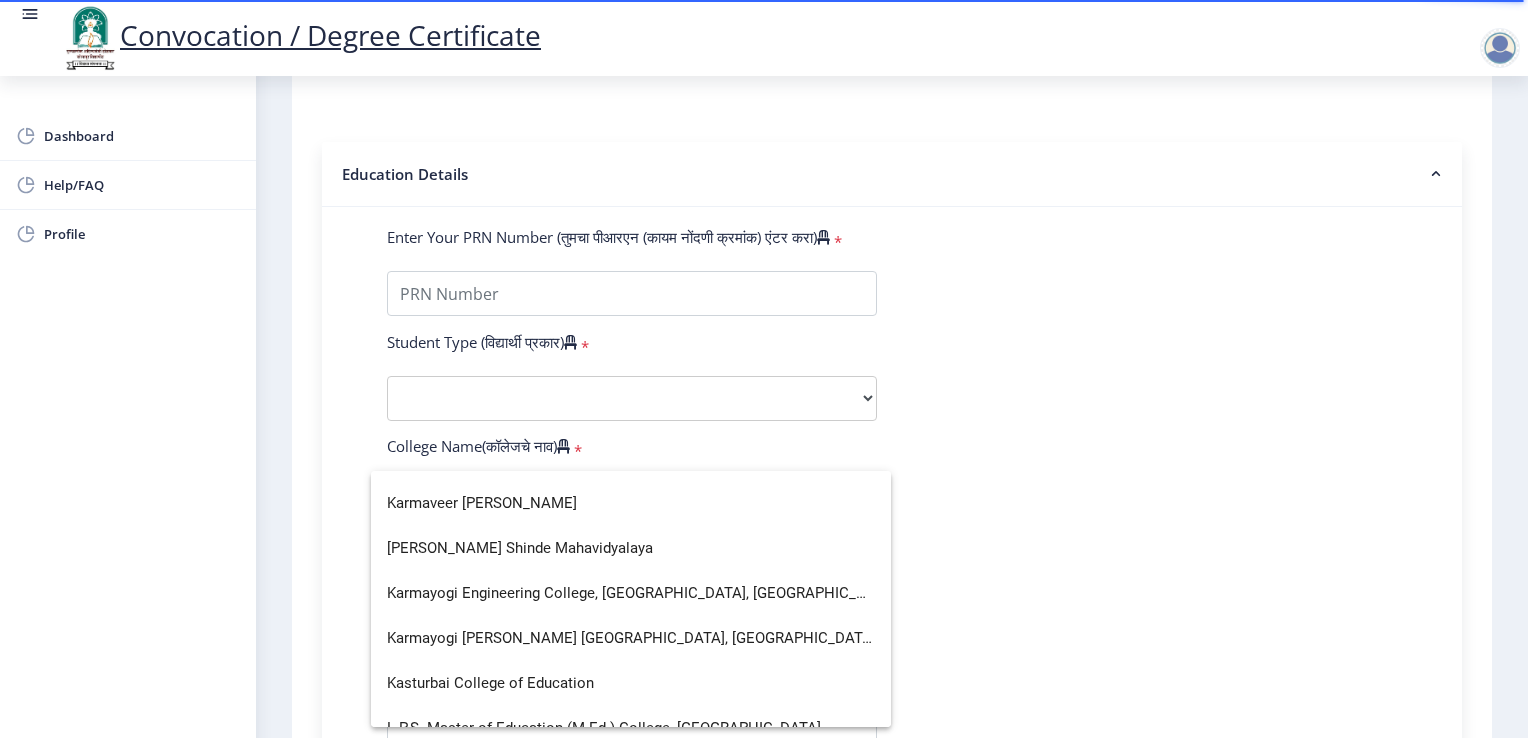 scroll, scrollTop: 2400, scrollLeft: 0, axis: vertical 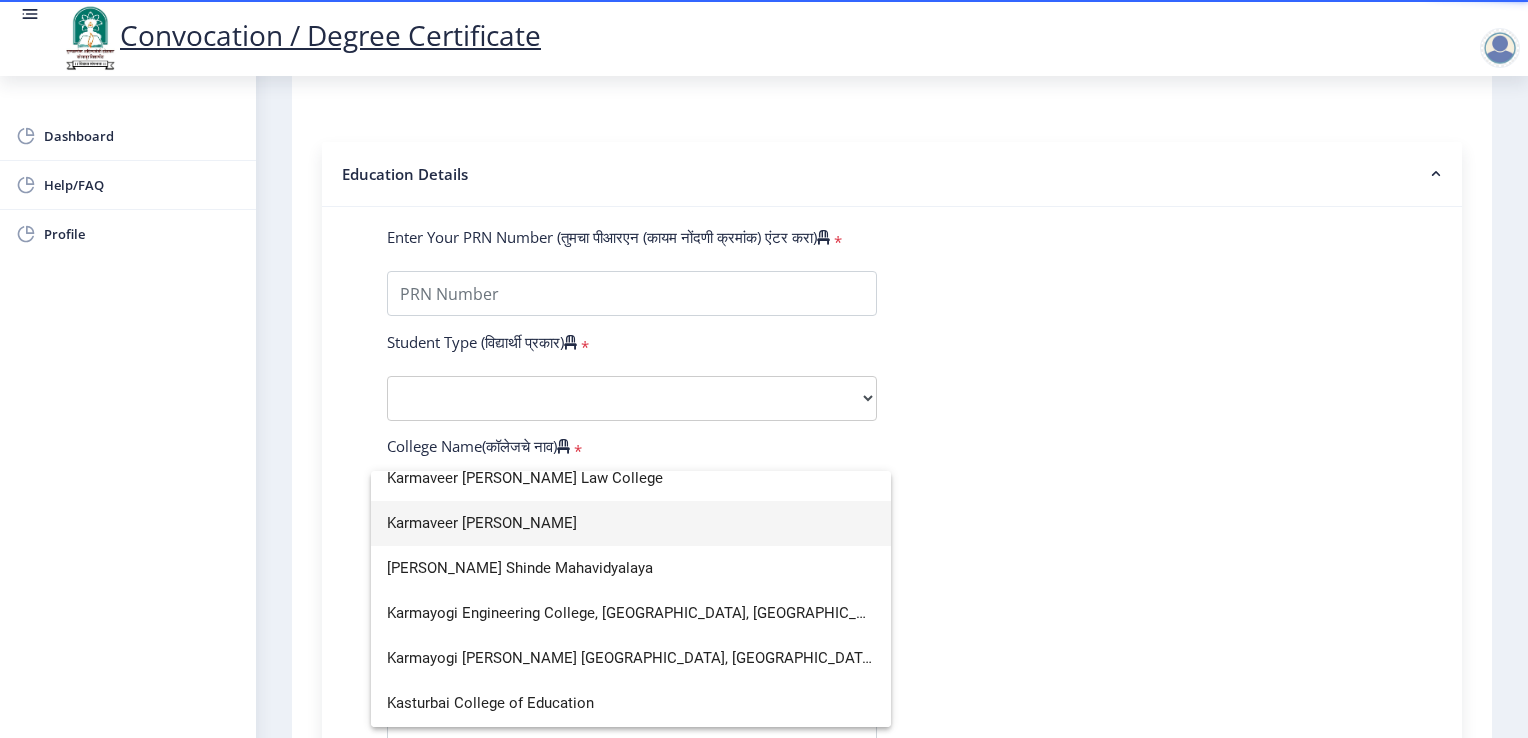 click on "Karmaveer [PERSON_NAME]" at bounding box center (631, 523) 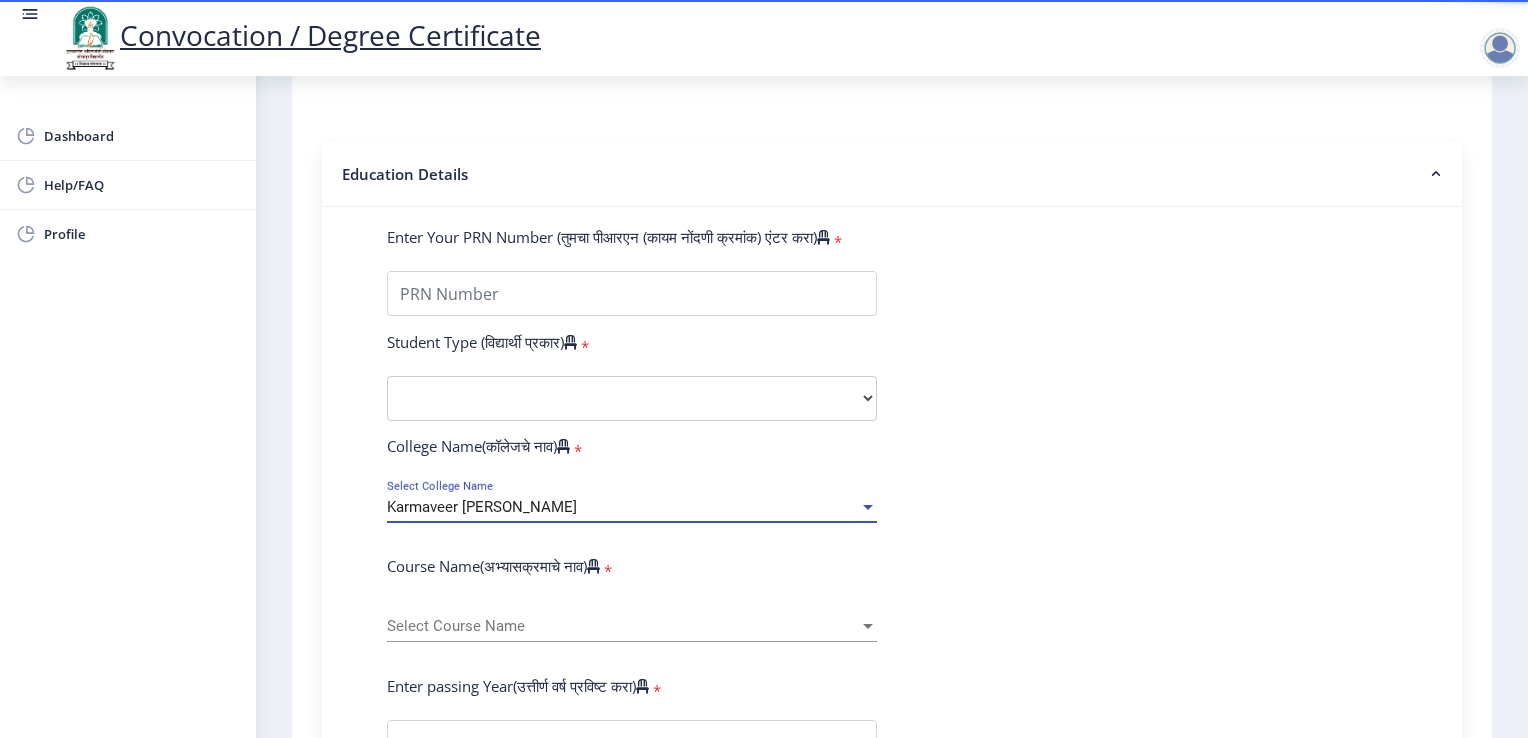 click at bounding box center (868, 507) 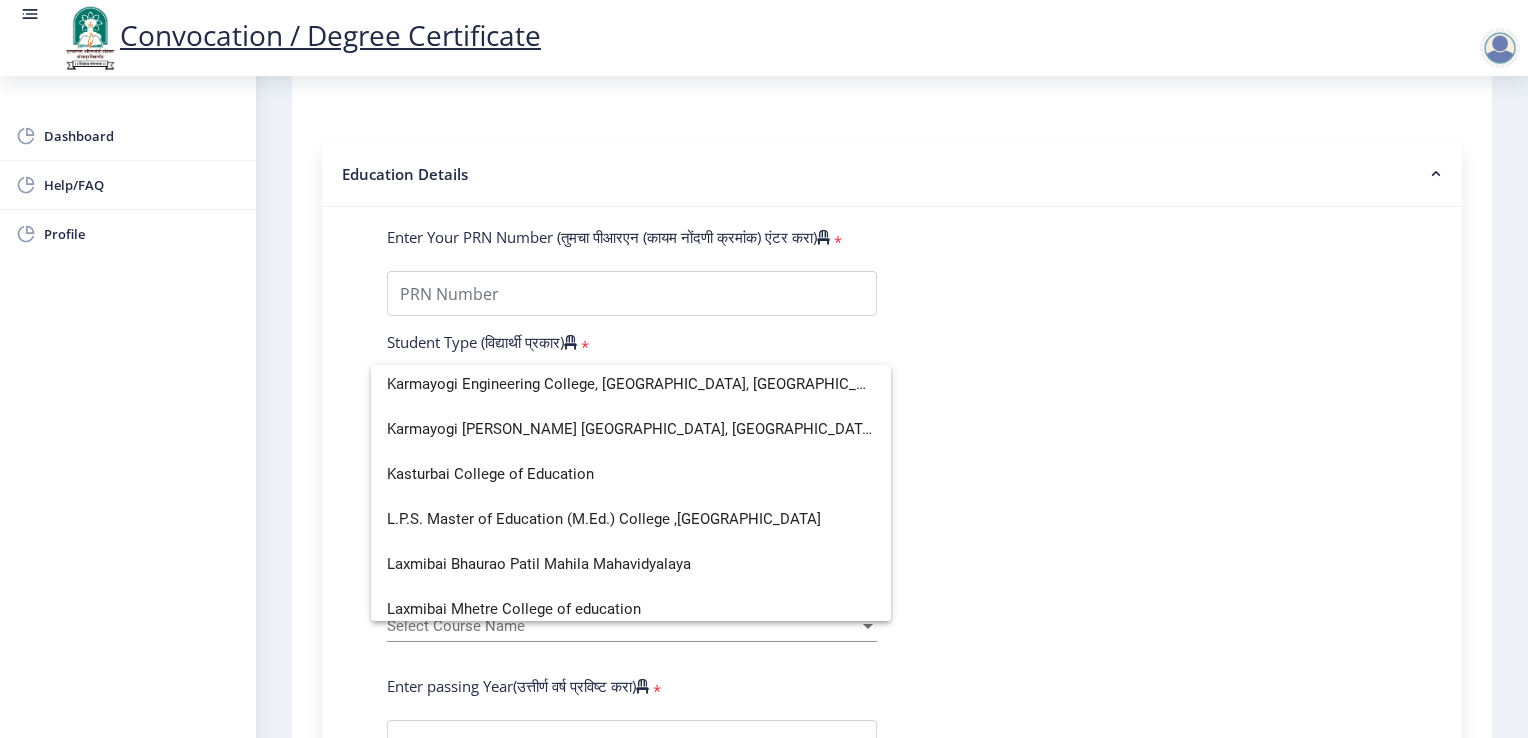 scroll, scrollTop: 2524, scrollLeft: 0, axis: vertical 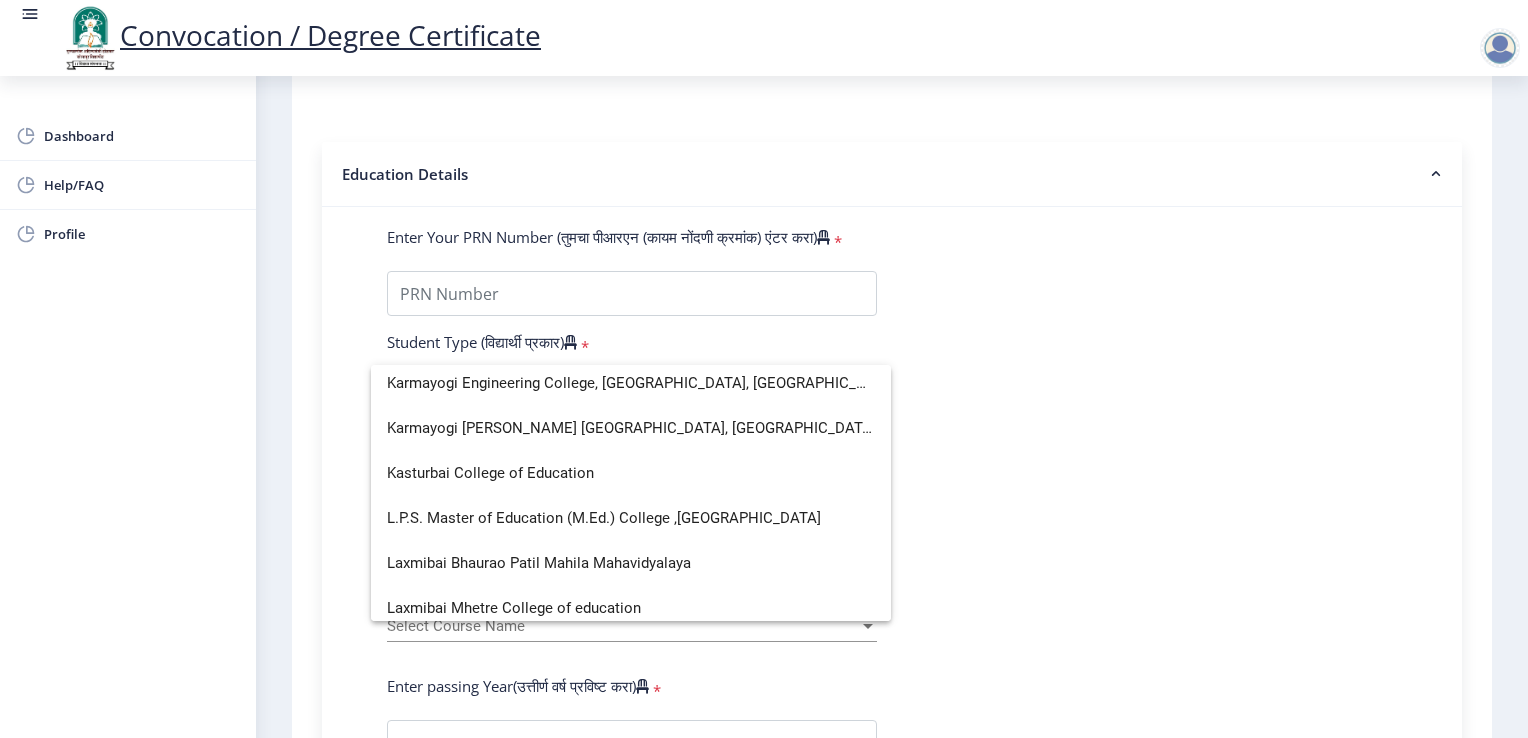 click 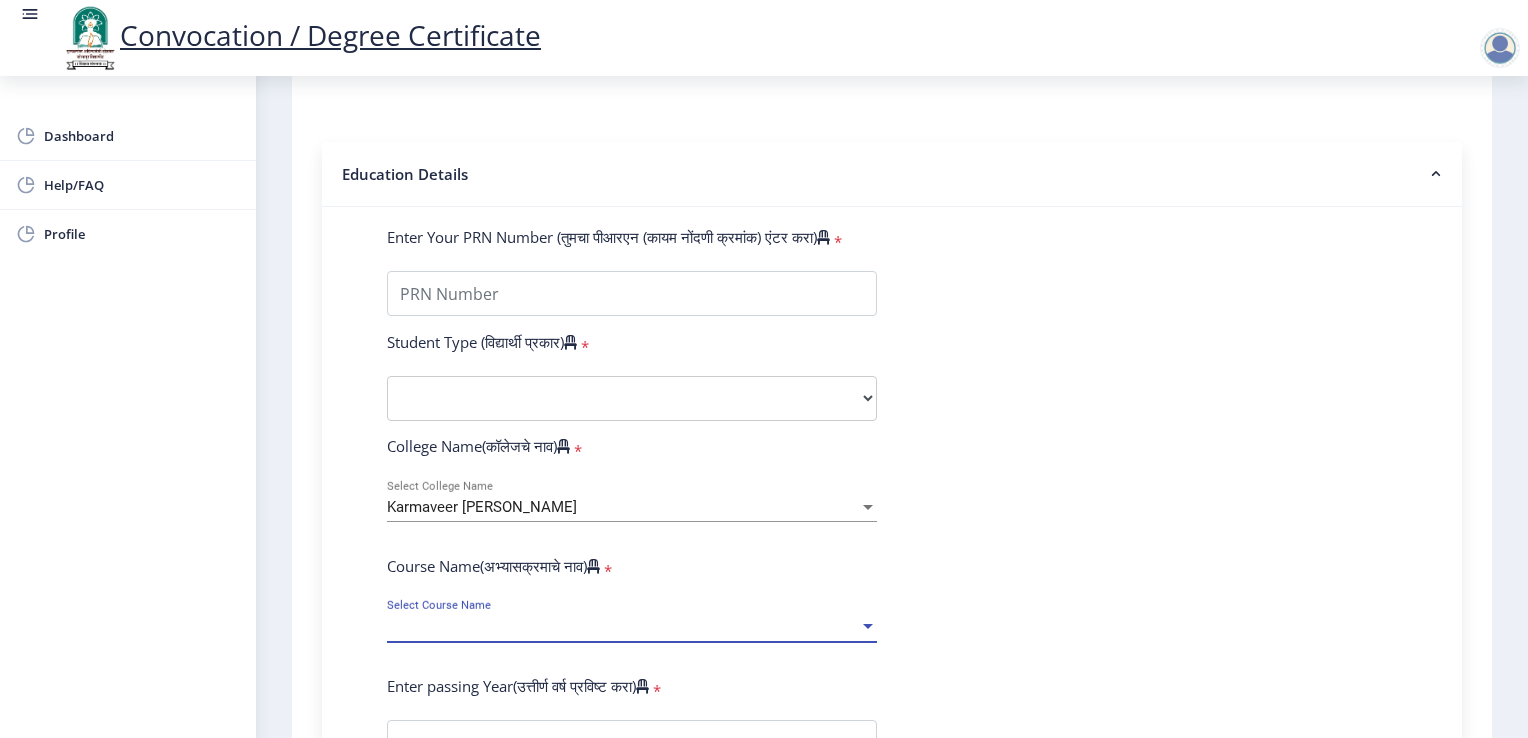 click at bounding box center [868, 626] 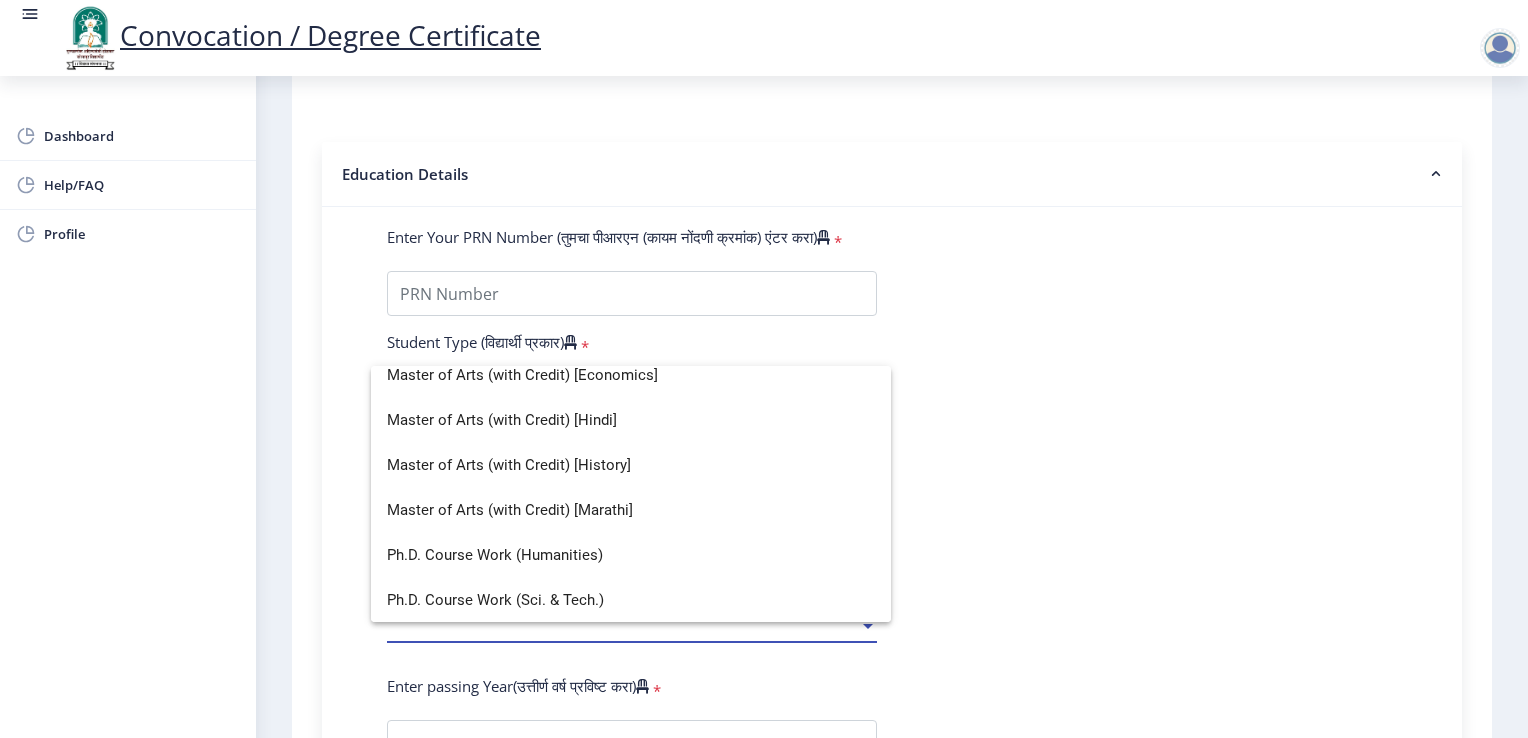 scroll, scrollTop: 0, scrollLeft: 0, axis: both 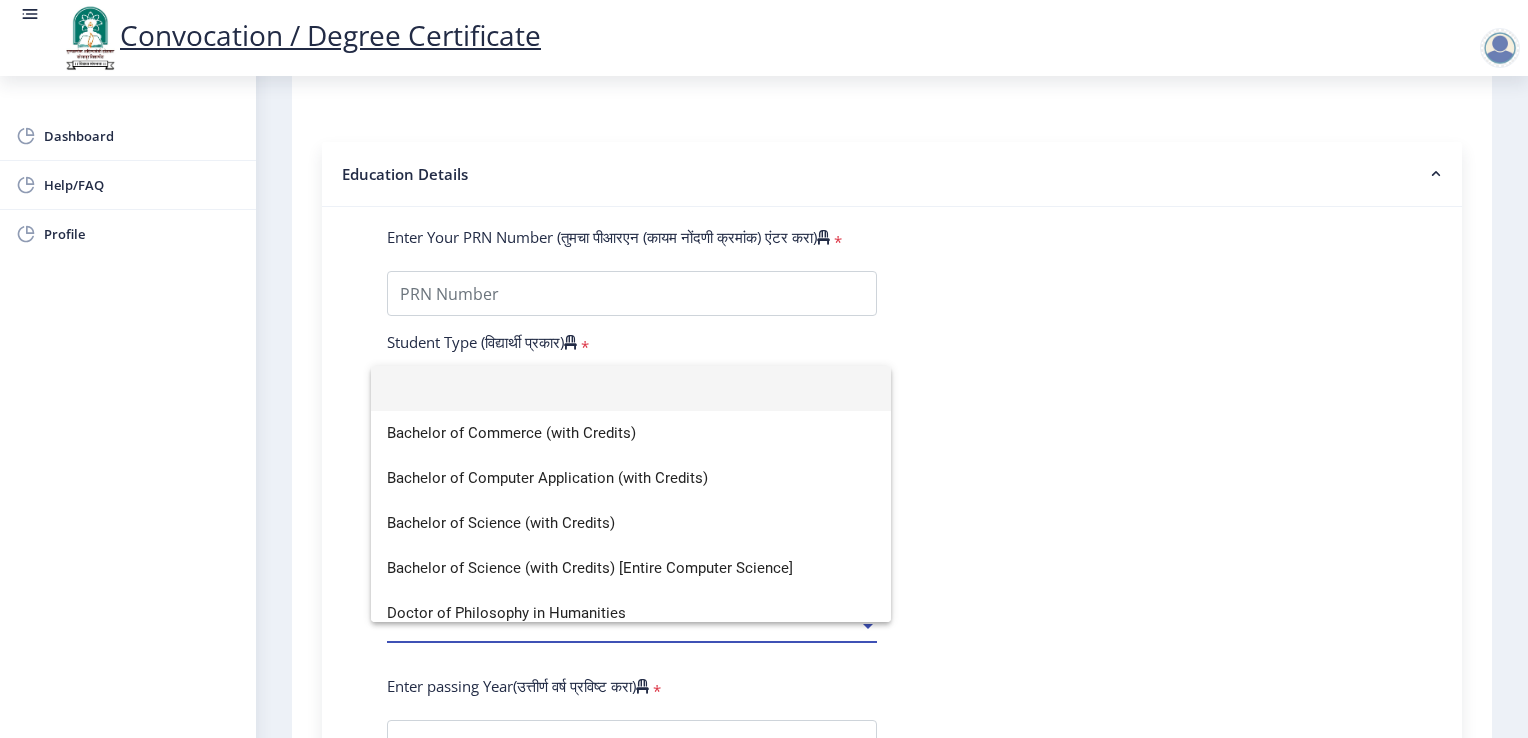 click 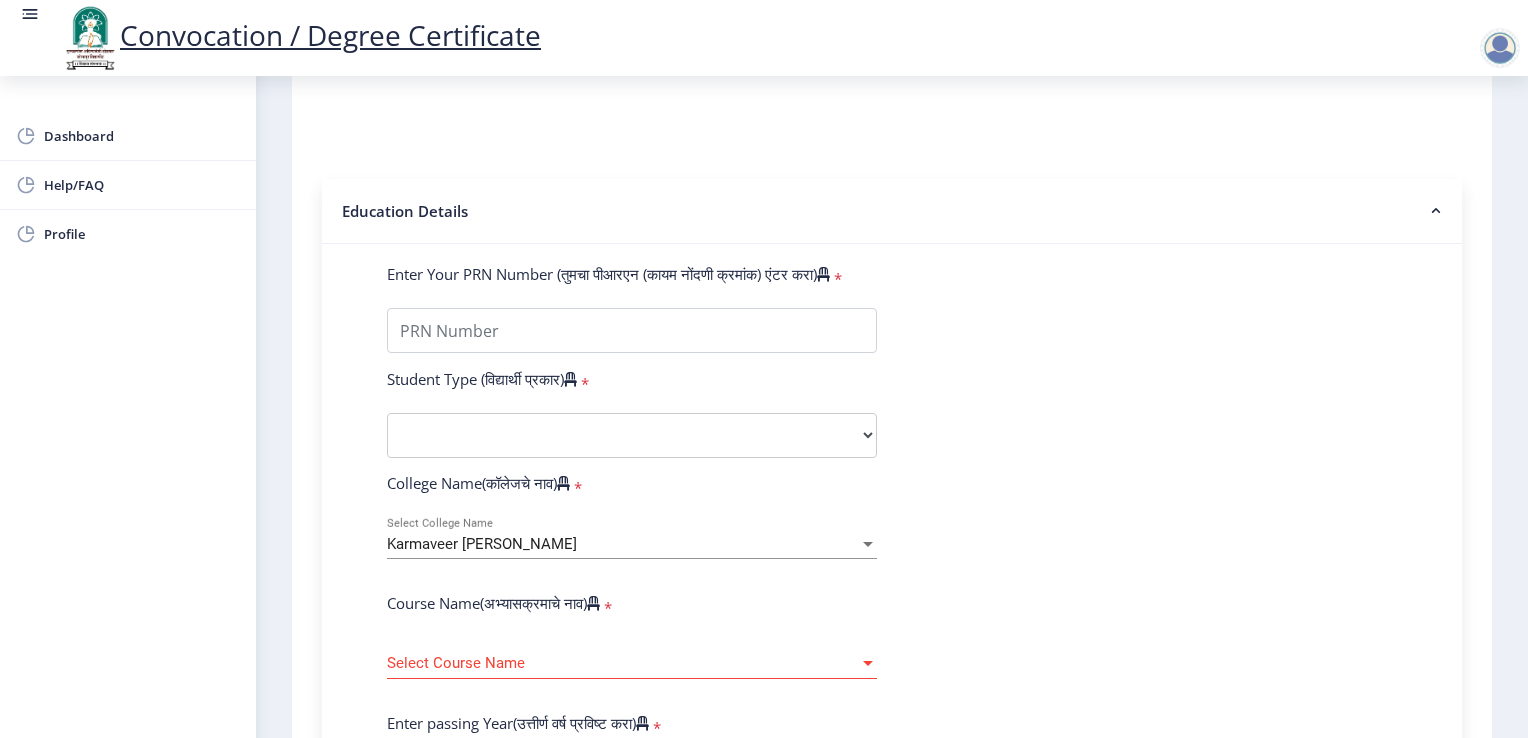 scroll, scrollTop: 368, scrollLeft: 0, axis: vertical 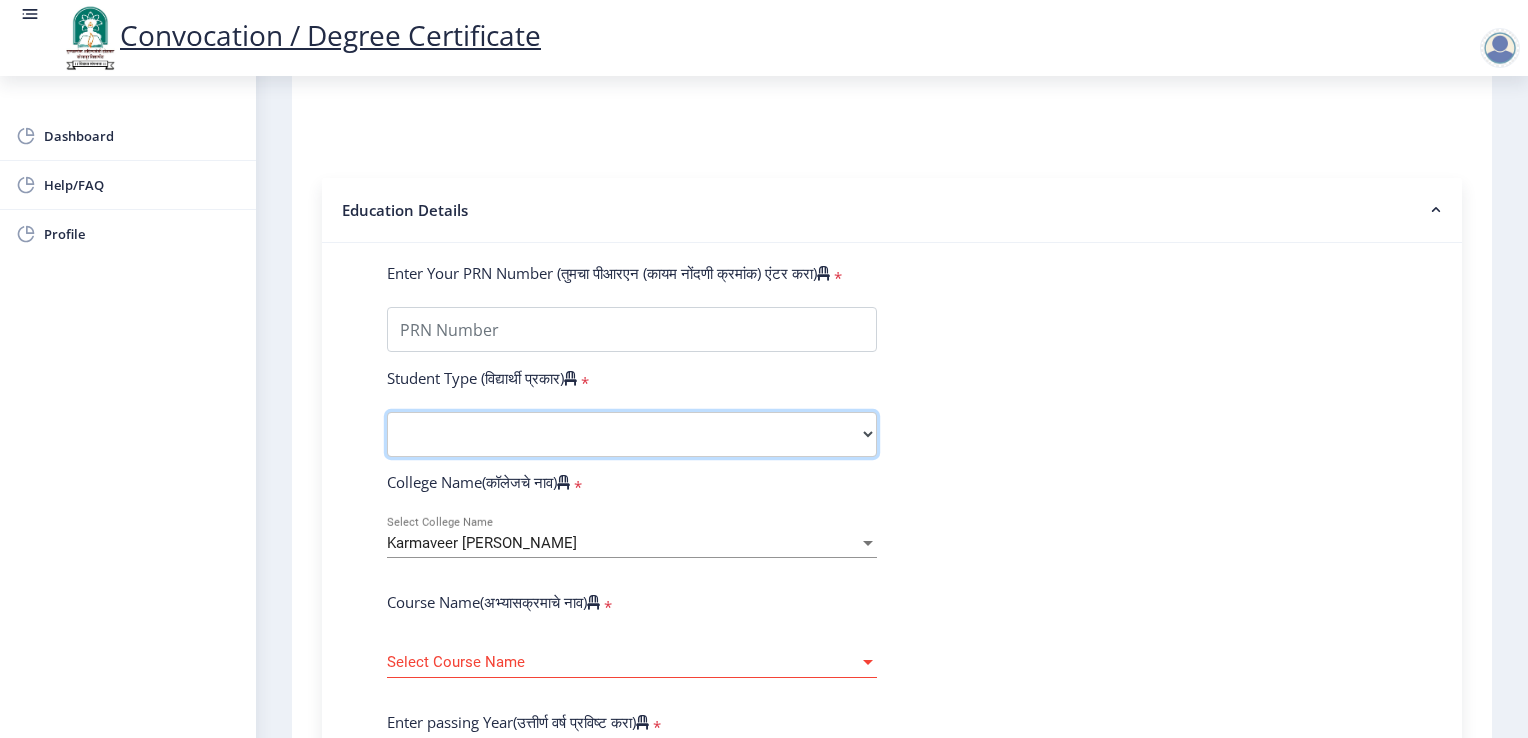 click on "Select Student Type Regular External" at bounding box center [632, 434] 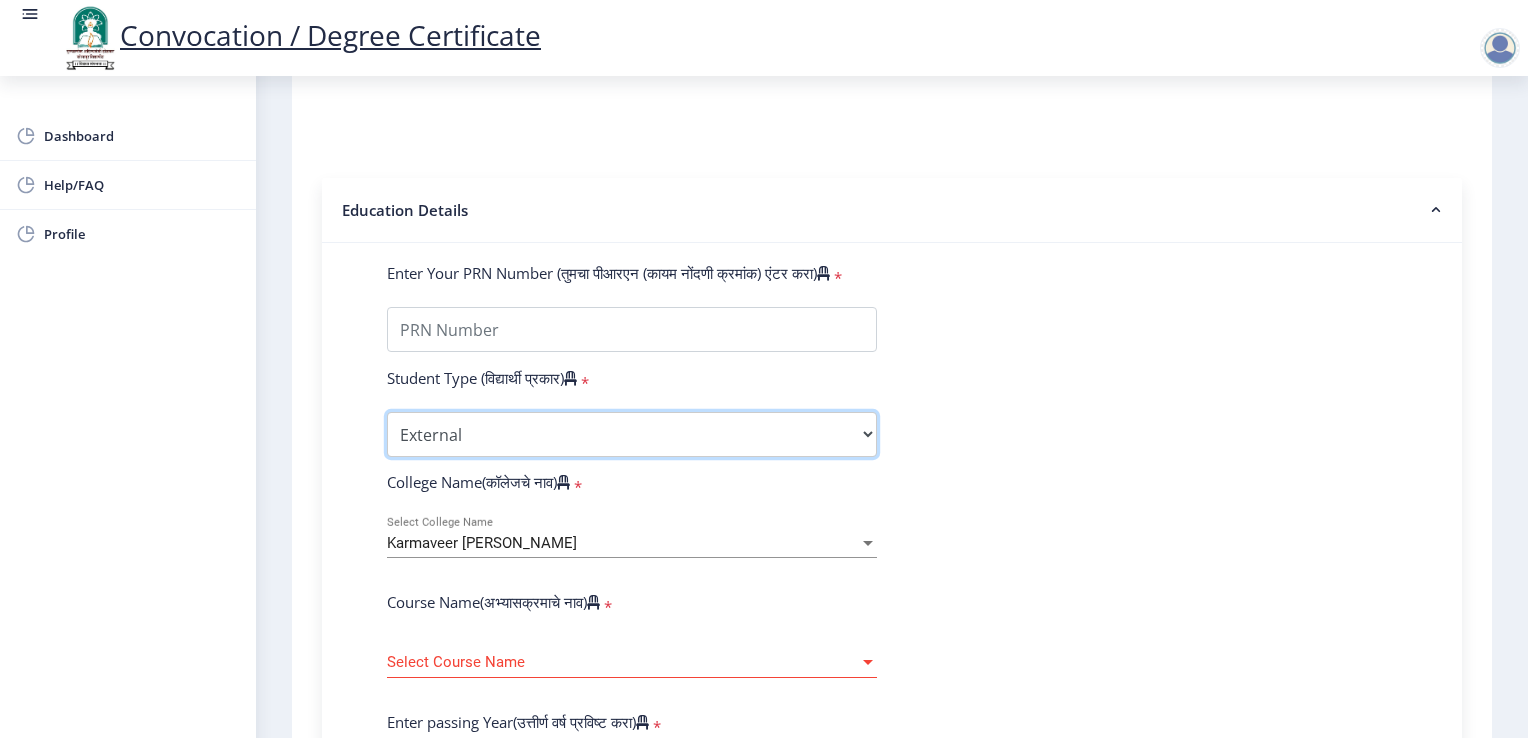 click on "Select Student Type Regular External" at bounding box center [632, 434] 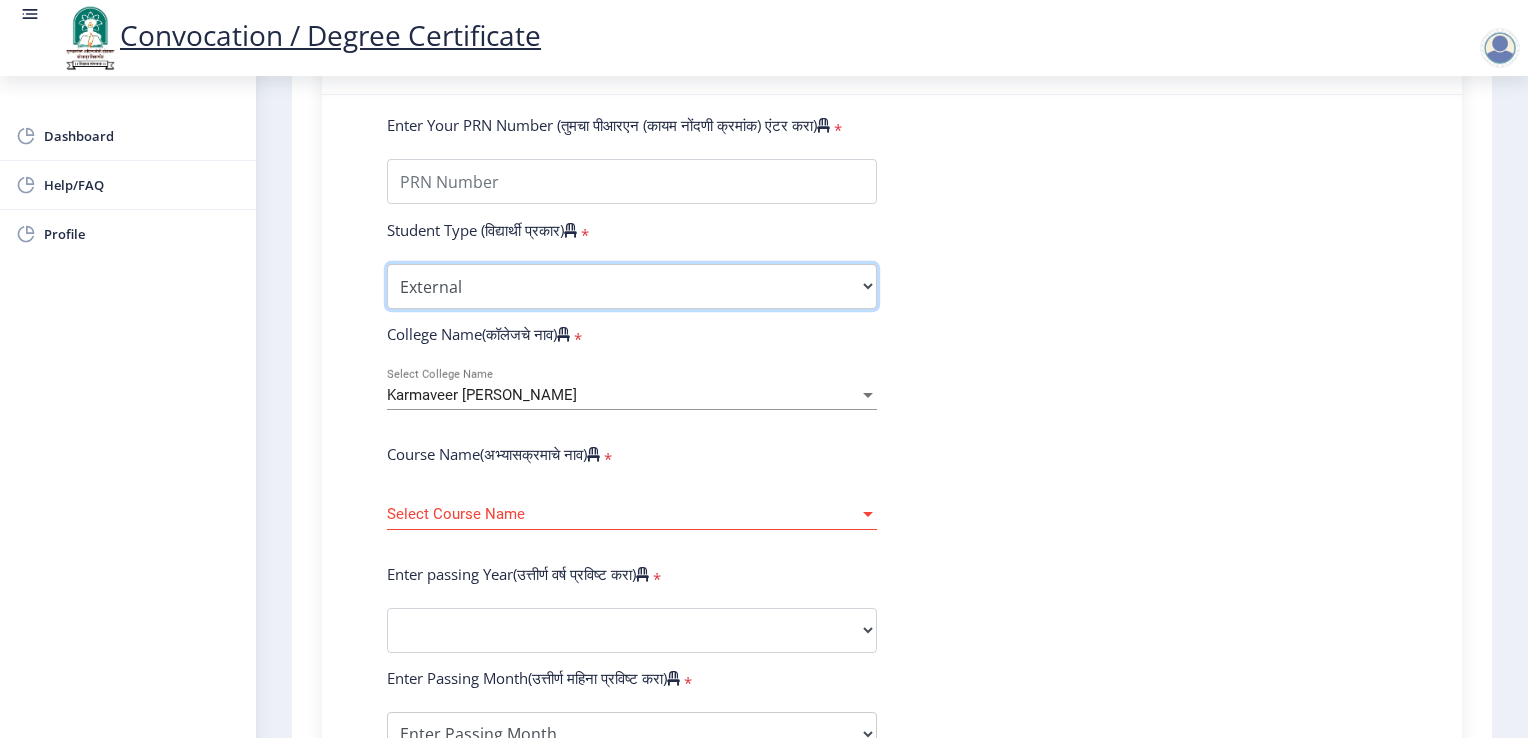 scroll, scrollTop: 522, scrollLeft: 0, axis: vertical 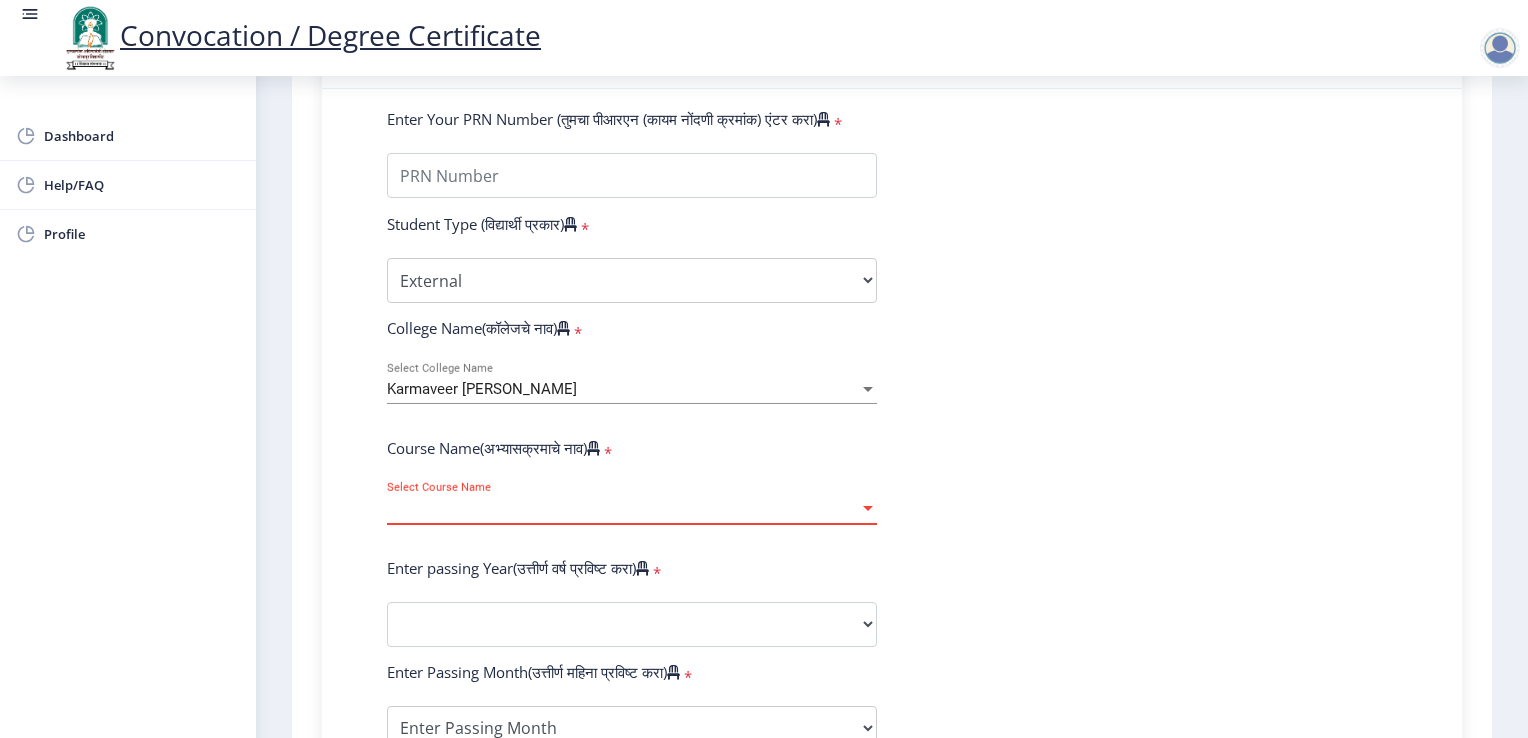 click at bounding box center [868, 508] 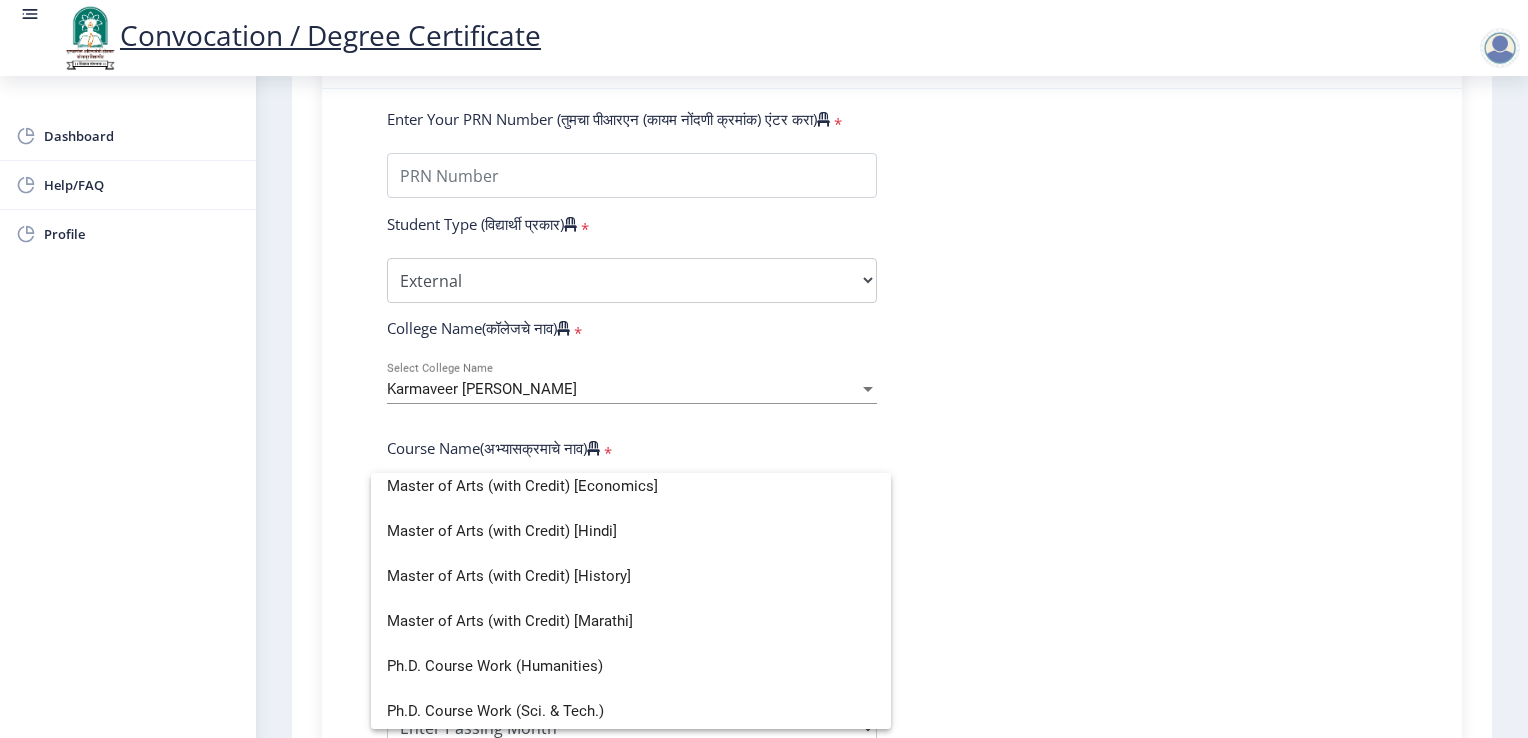 scroll, scrollTop: 0, scrollLeft: 0, axis: both 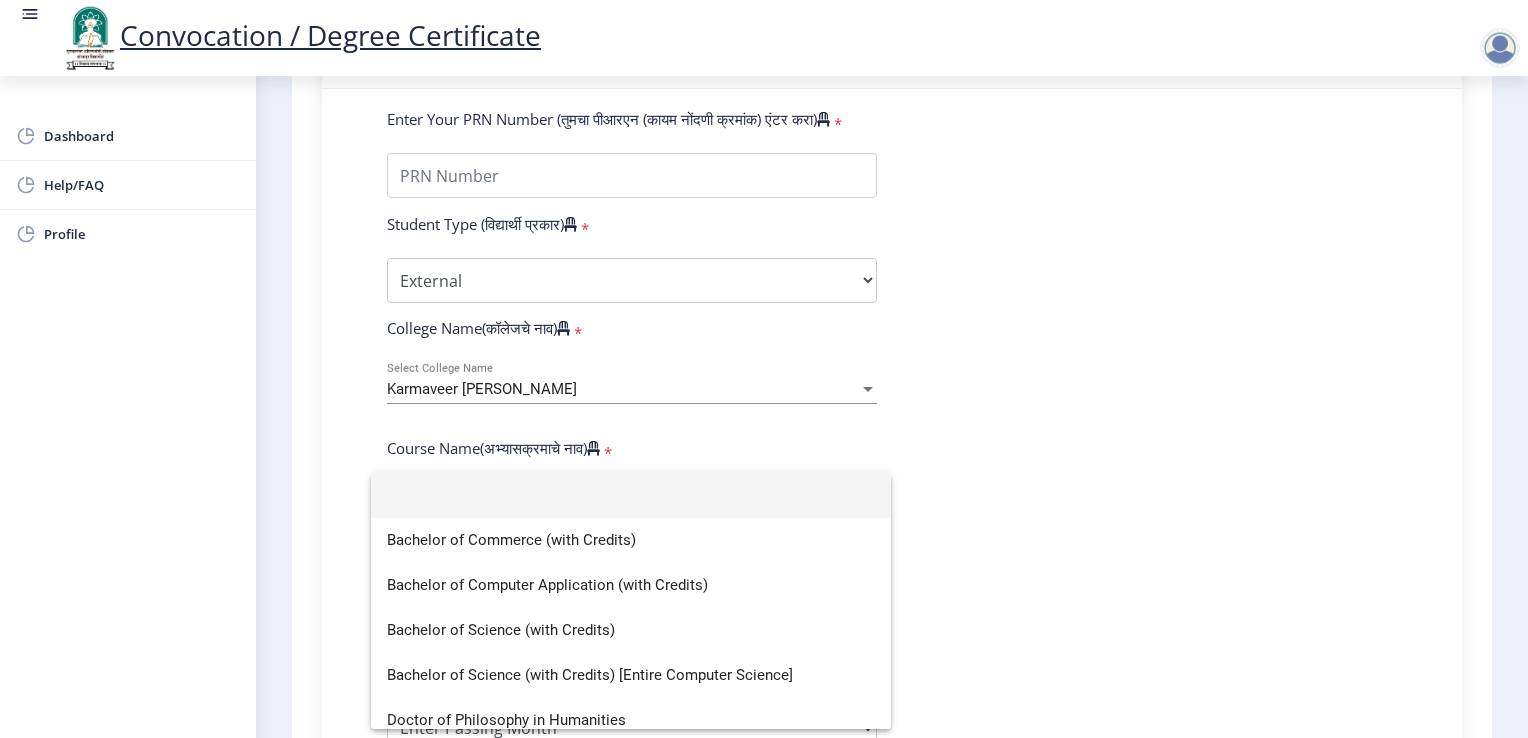 click 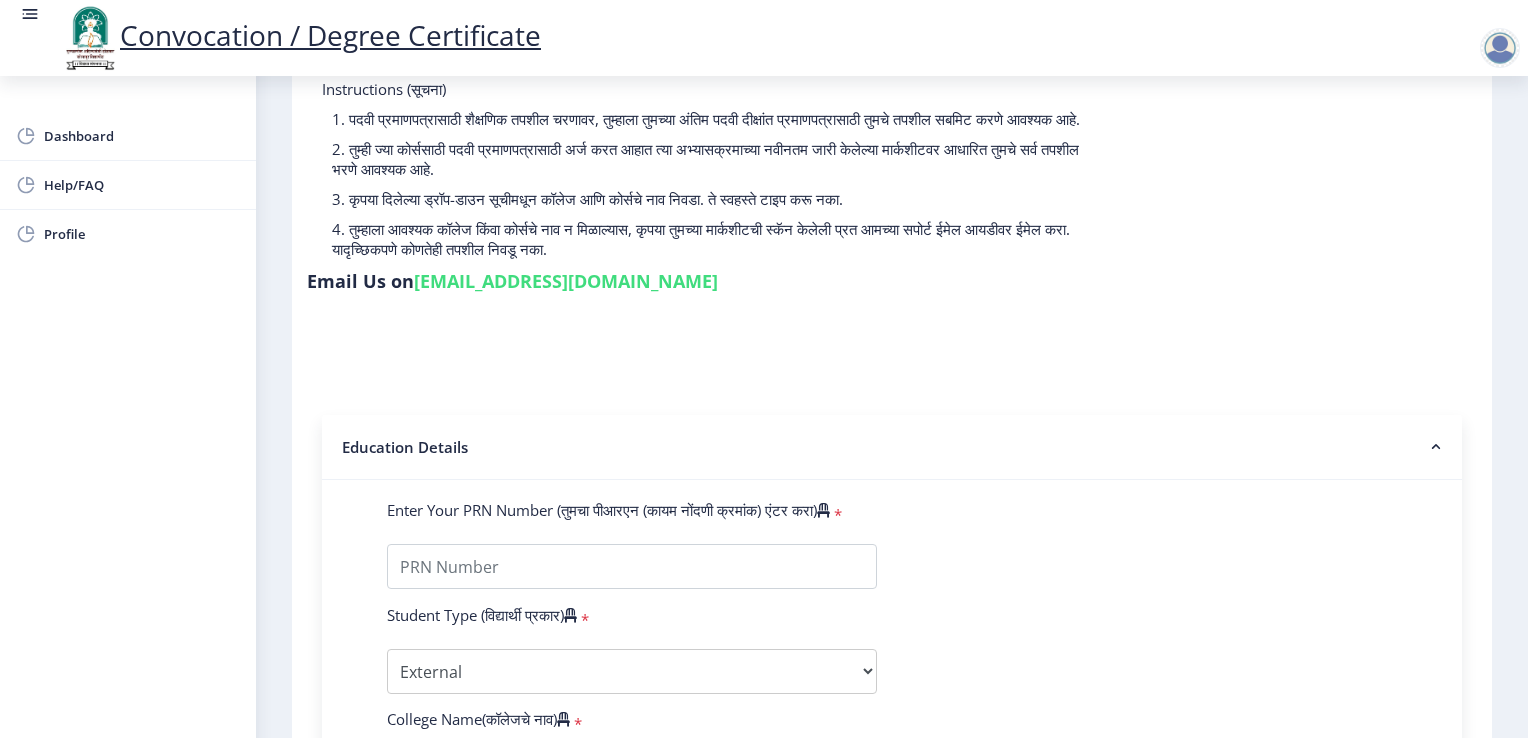 scroll, scrollTop: 0, scrollLeft: 0, axis: both 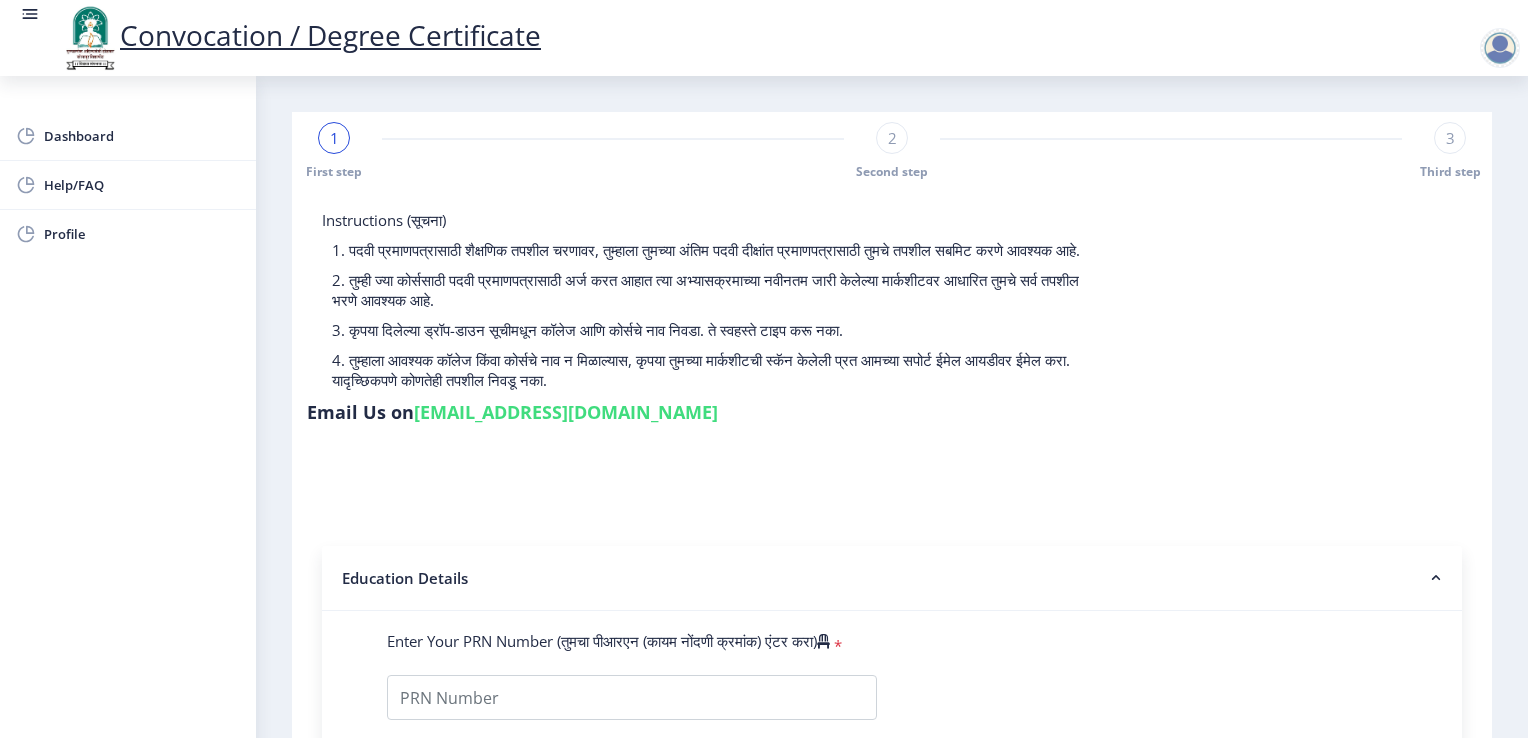 click on "[EMAIL_ADDRESS][DOMAIN_NAME]" 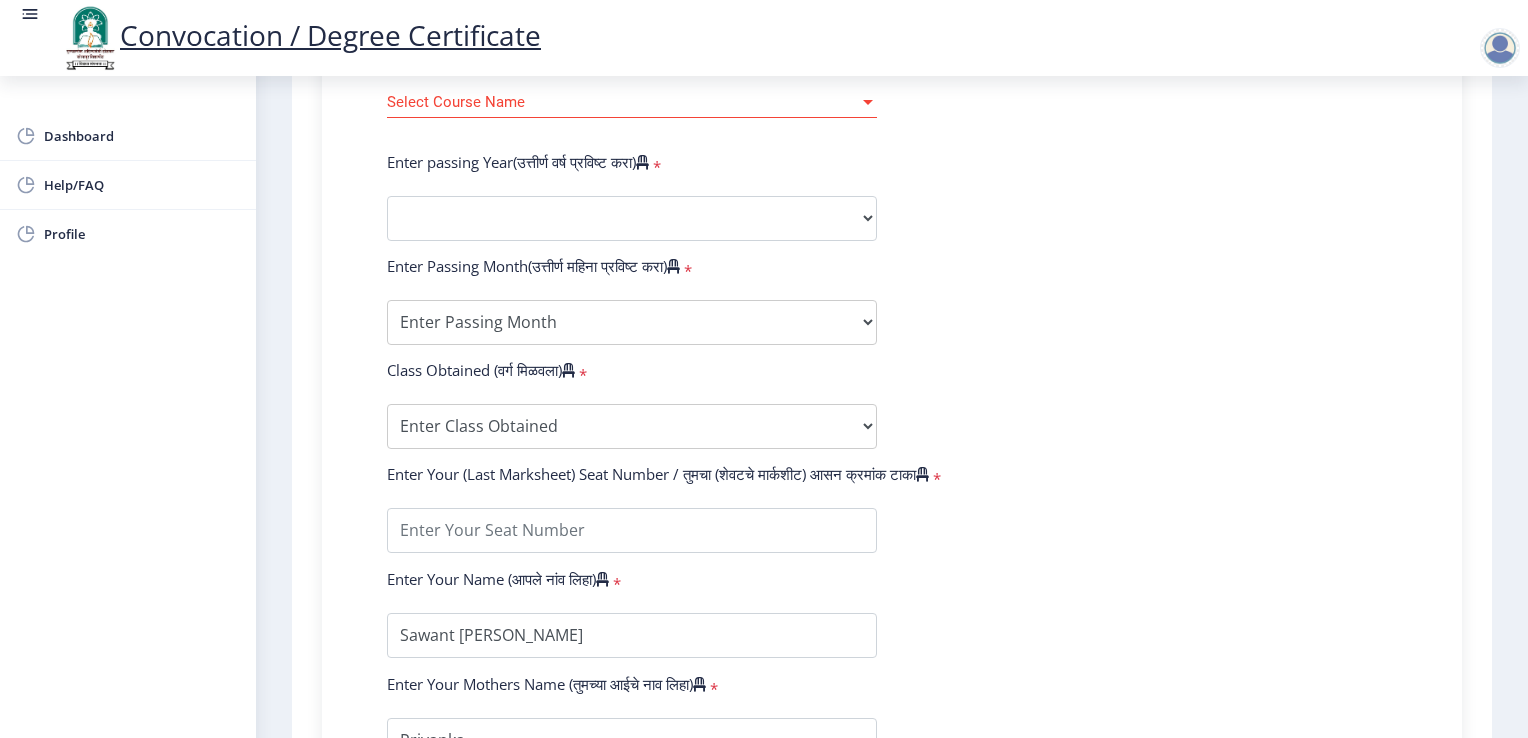 scroll, scrollTop: 924, scrollLeft: 0, axis: vertical 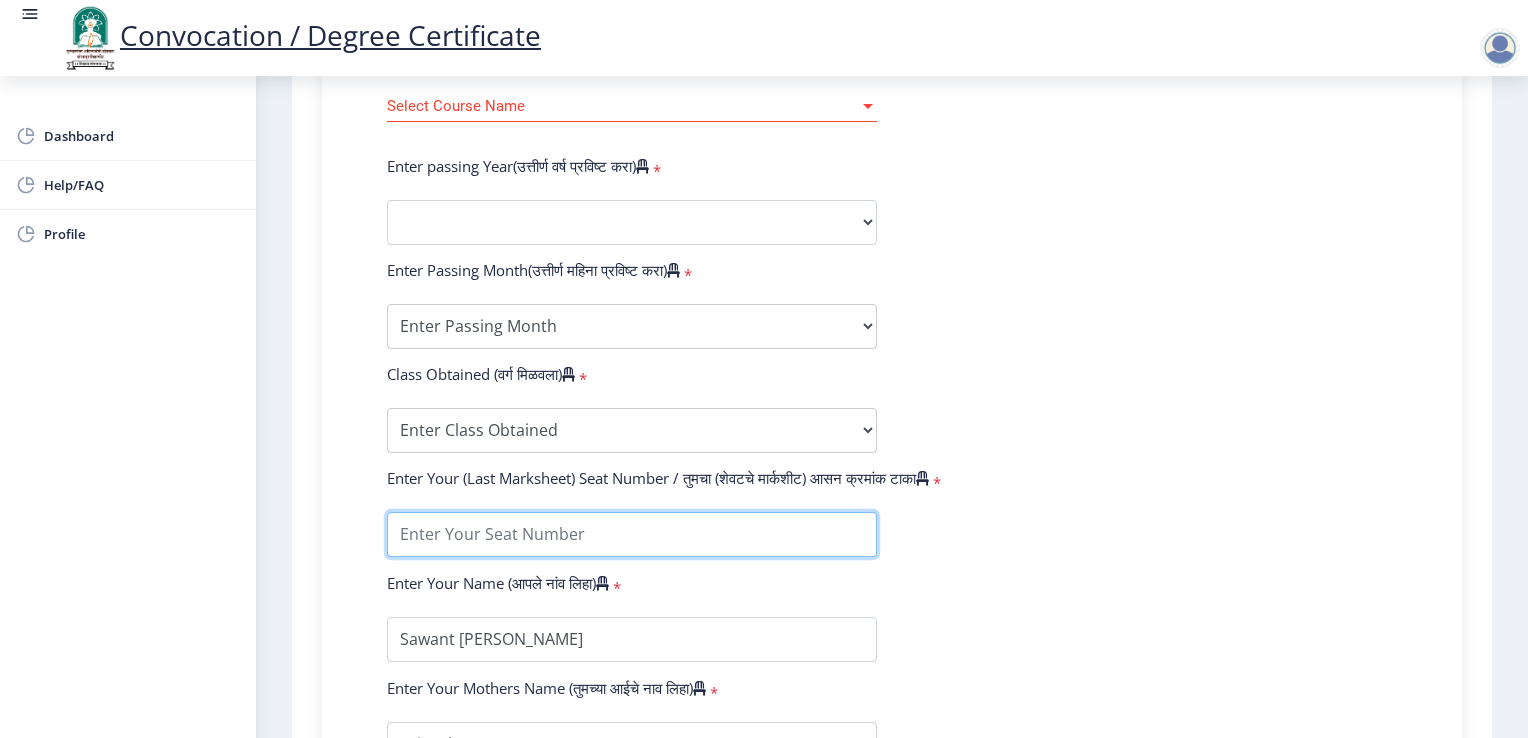 click at bounding box center (632, 534) 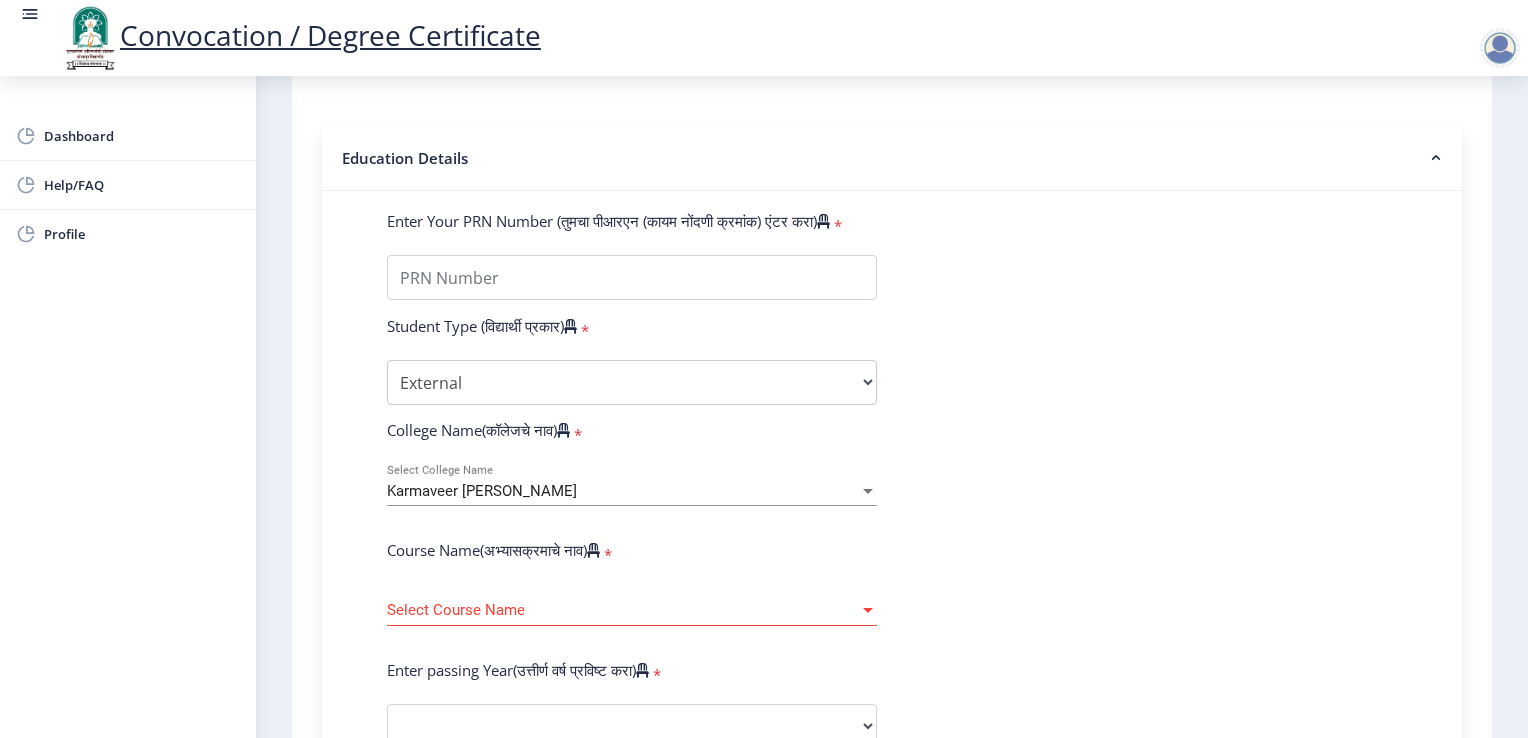 scroll, scrollTop: 420, scrollLeft: 0, axis: vertical 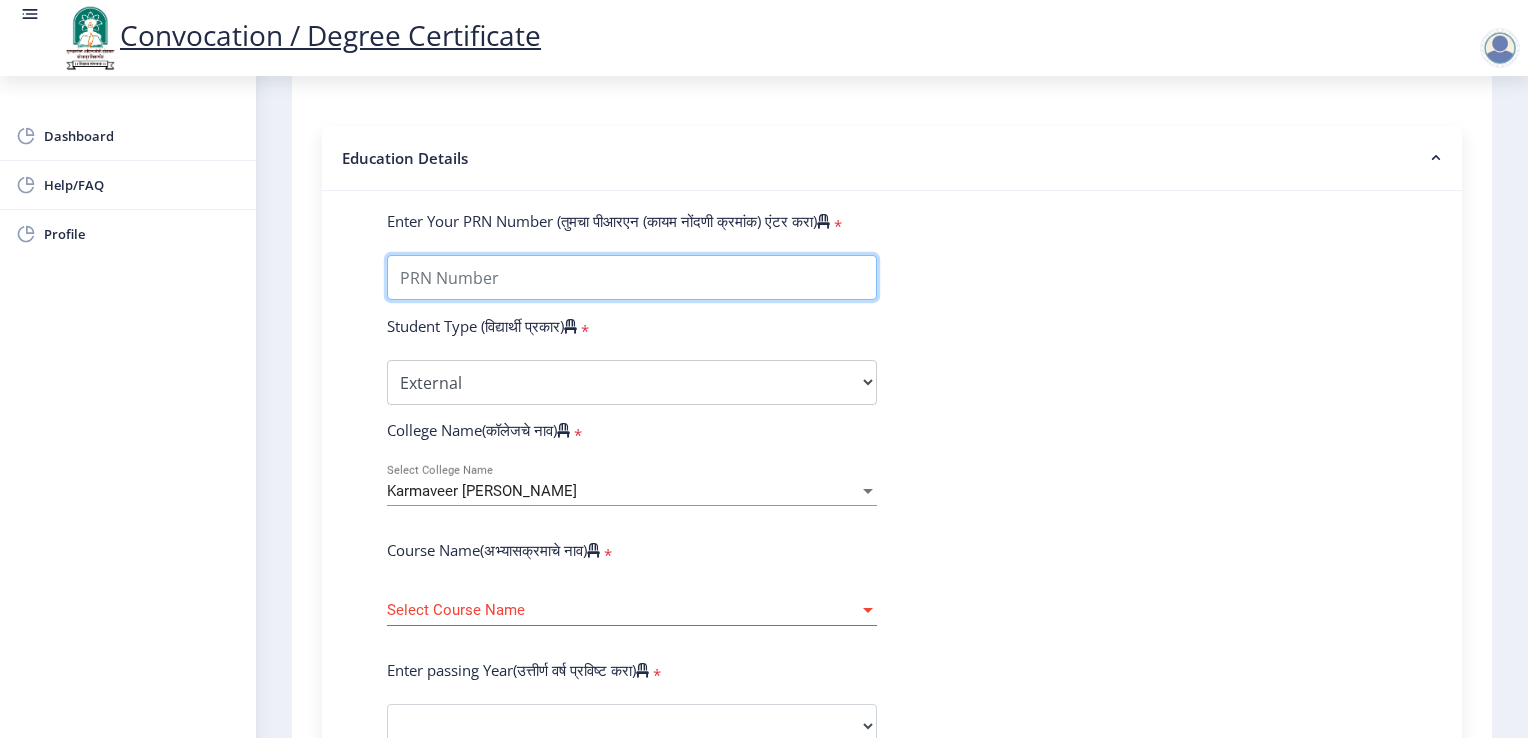 click on "Enter Your PRN Number (तुमचा पीआरएन (कायम नोंदणी क्रमांक) एंटर करा)" at bounding box center [632, 277] 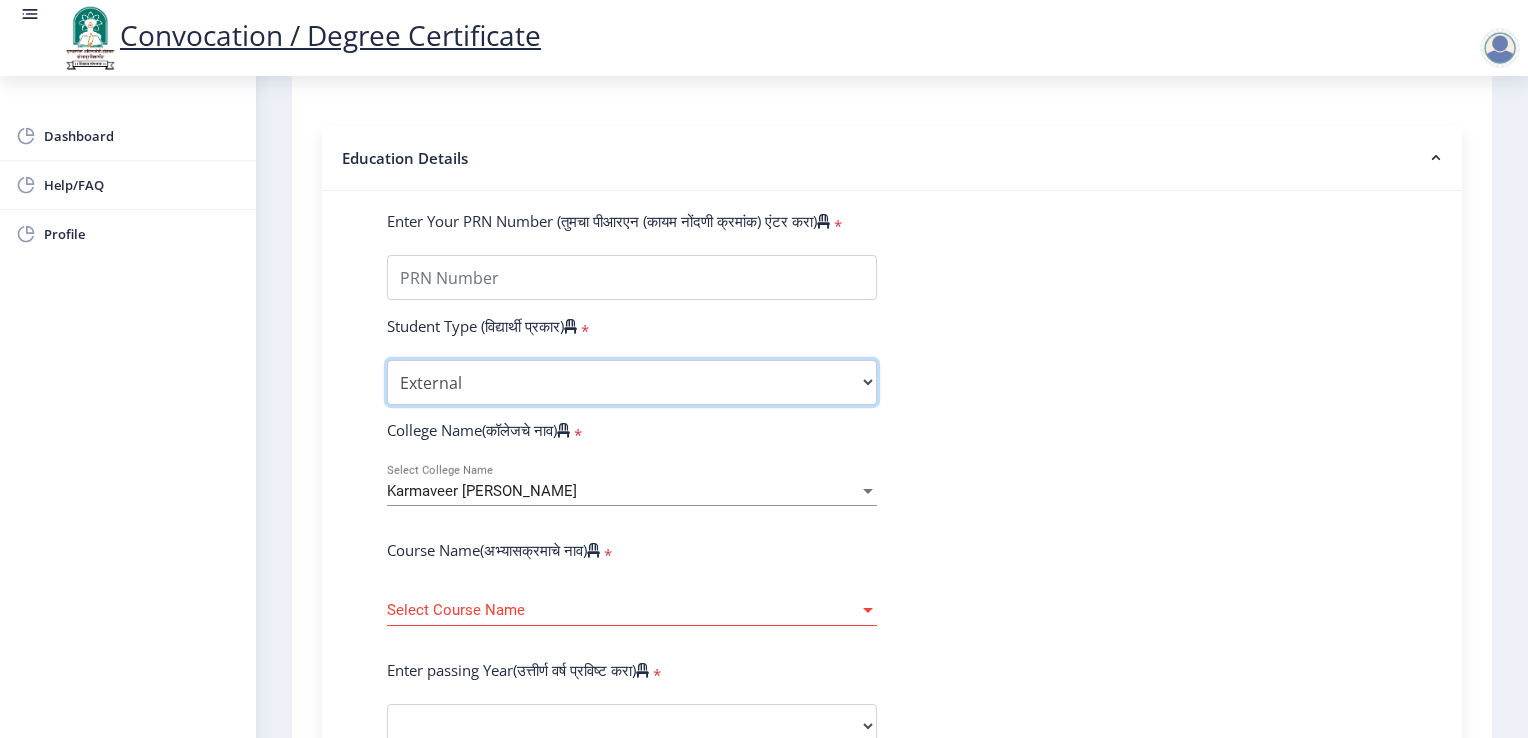 click on "Select Student Type Regular External" at bounding box center (632, 382) 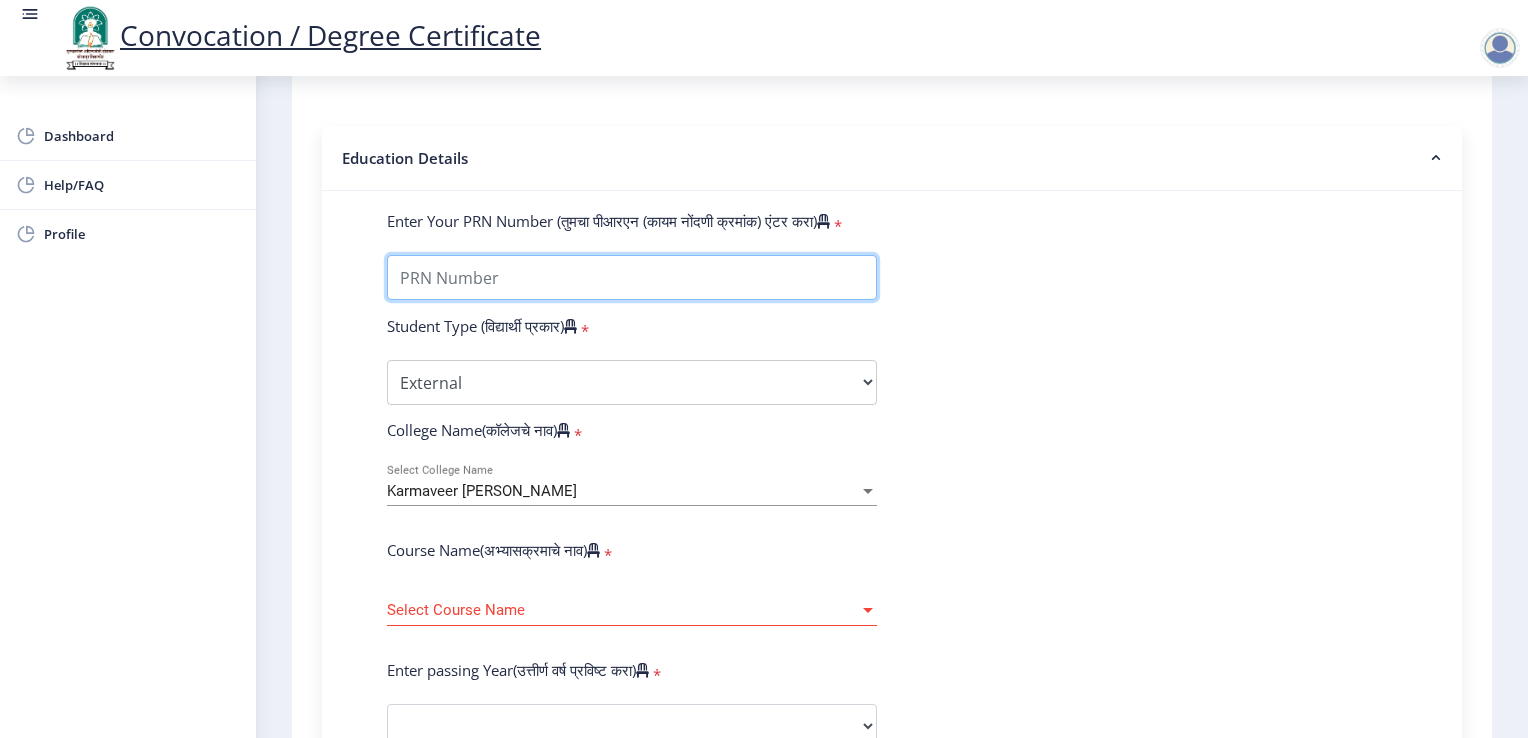 click on "Enter Your PRN Number (तुमचा पीआरएन (कायम नोंदणी क्रमांक) एंटर करा)" at bounding box center [632, 277] 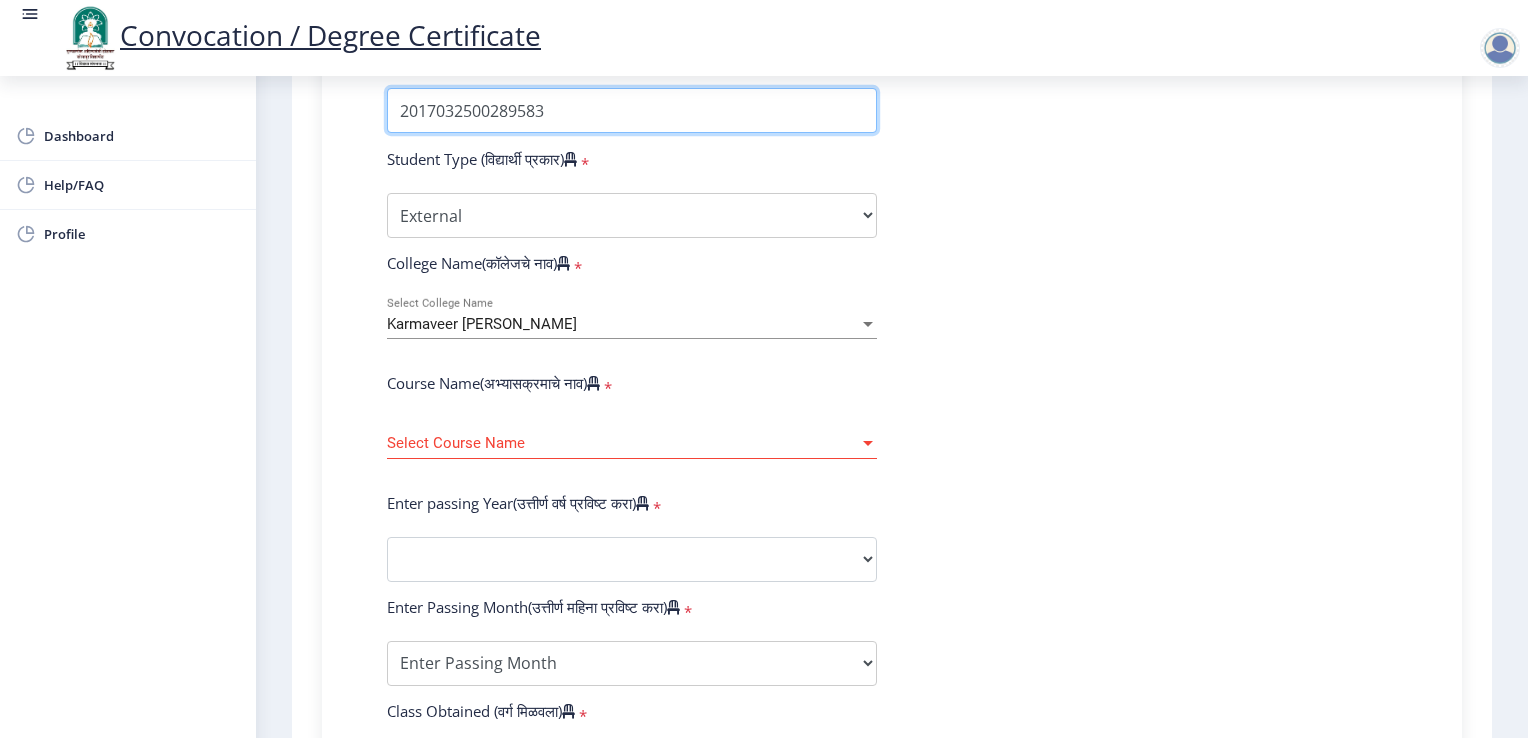 scroll, scrollTop: 588, scrollLeft: 0, axis: vertical 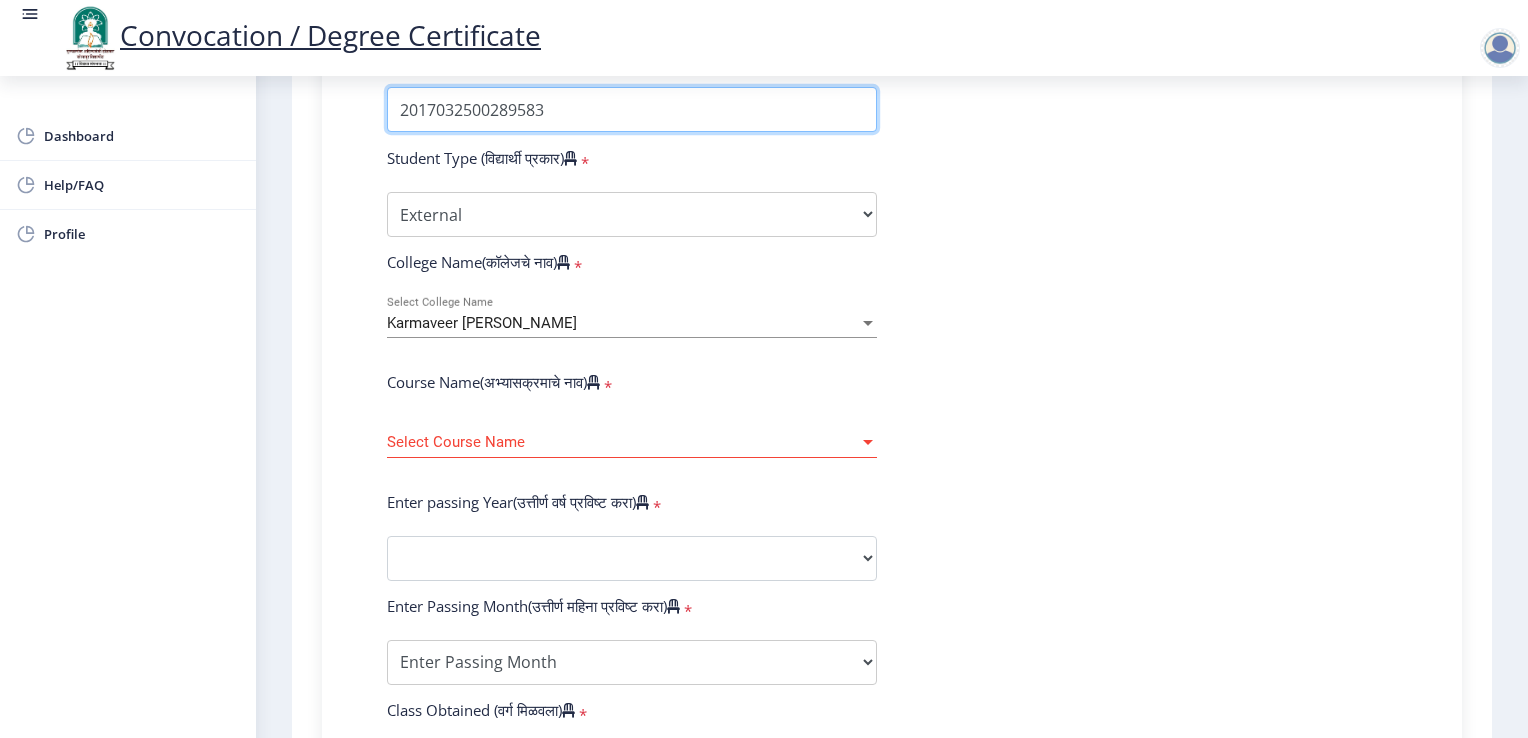 type on "2017032500289583" 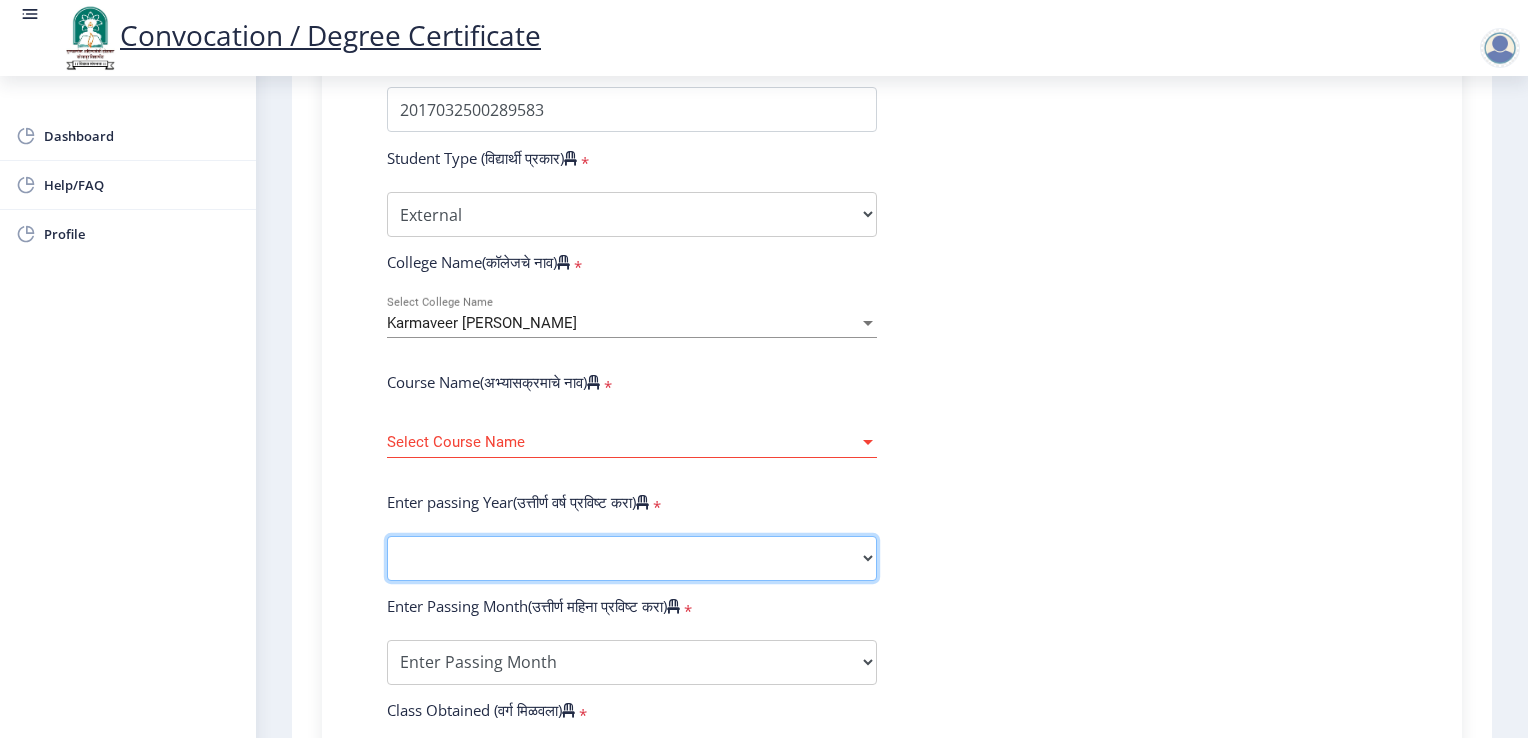 click on "2025   2024   2023   2022   2021   2020   2019   2018   2017   2016   2015   2014   2013   2012   2011   2010   2009   2008   2007   2006   2005   2004   2003   2002   2001   2000   1999   1998   1997   1996   1995   1994   1993   1992   1991   1990   1989   1988   1987   1986   1985   1984   1983   1982   1981   1980   1979   1978   1977   1976" 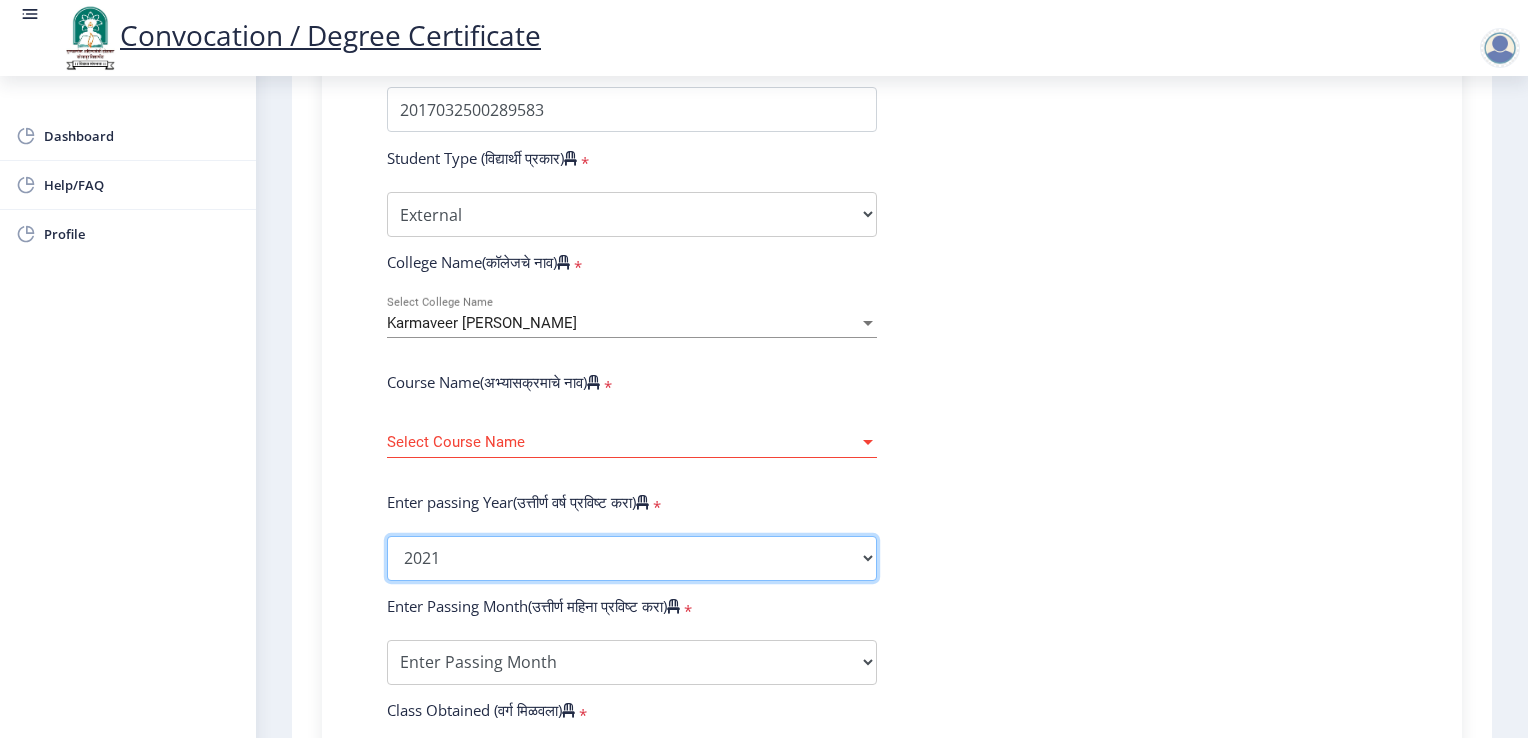 click on "2025   2024   2023   2022   2021   2020   2019   2018   2017   2016   2015   2014   2013   2012   2011   2010   2009   2008   2007   2006   2005   2004   2003   2002   2001   2000   1999   1998   1997   1996   1995   1994   1993   1992   1991   1990   1989   1988   1987   1986   1985   1984   1983   1982   1981   1980   1979   1978   1977   1976" 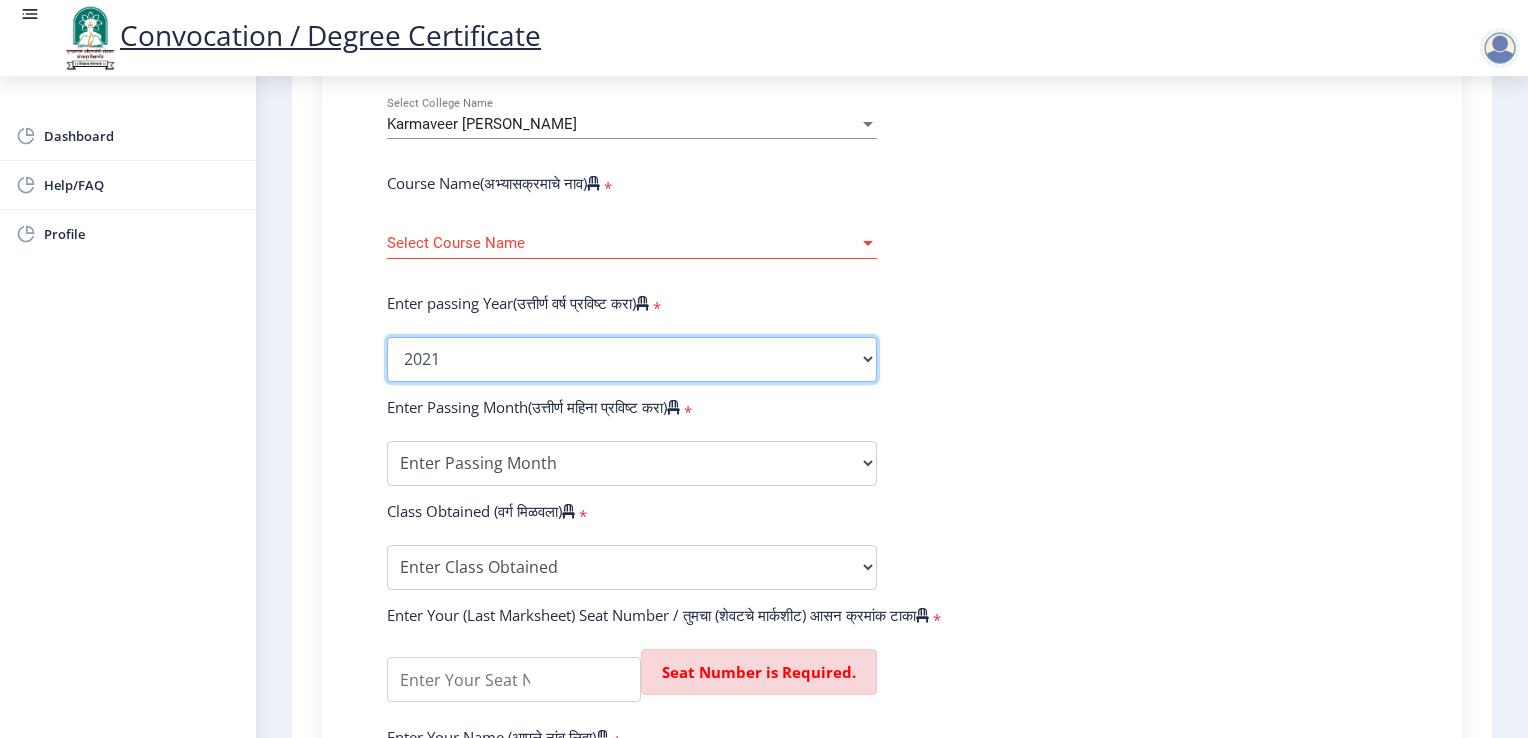 scroll, scrollTop: 788, scrollLeft: 0, axis: vertical 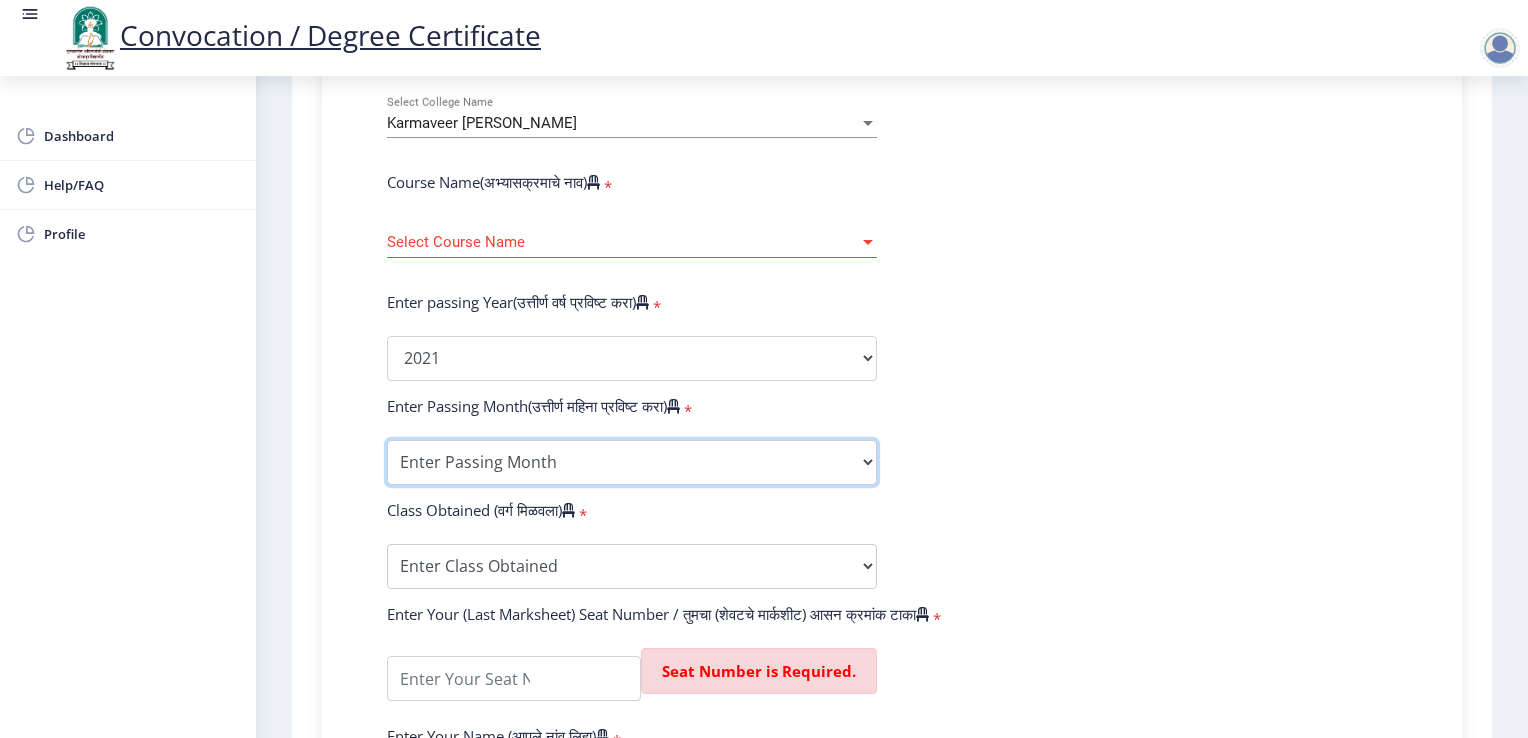 click on "Enter Passing Month March April May October November December" at bounding box center (632, 462) 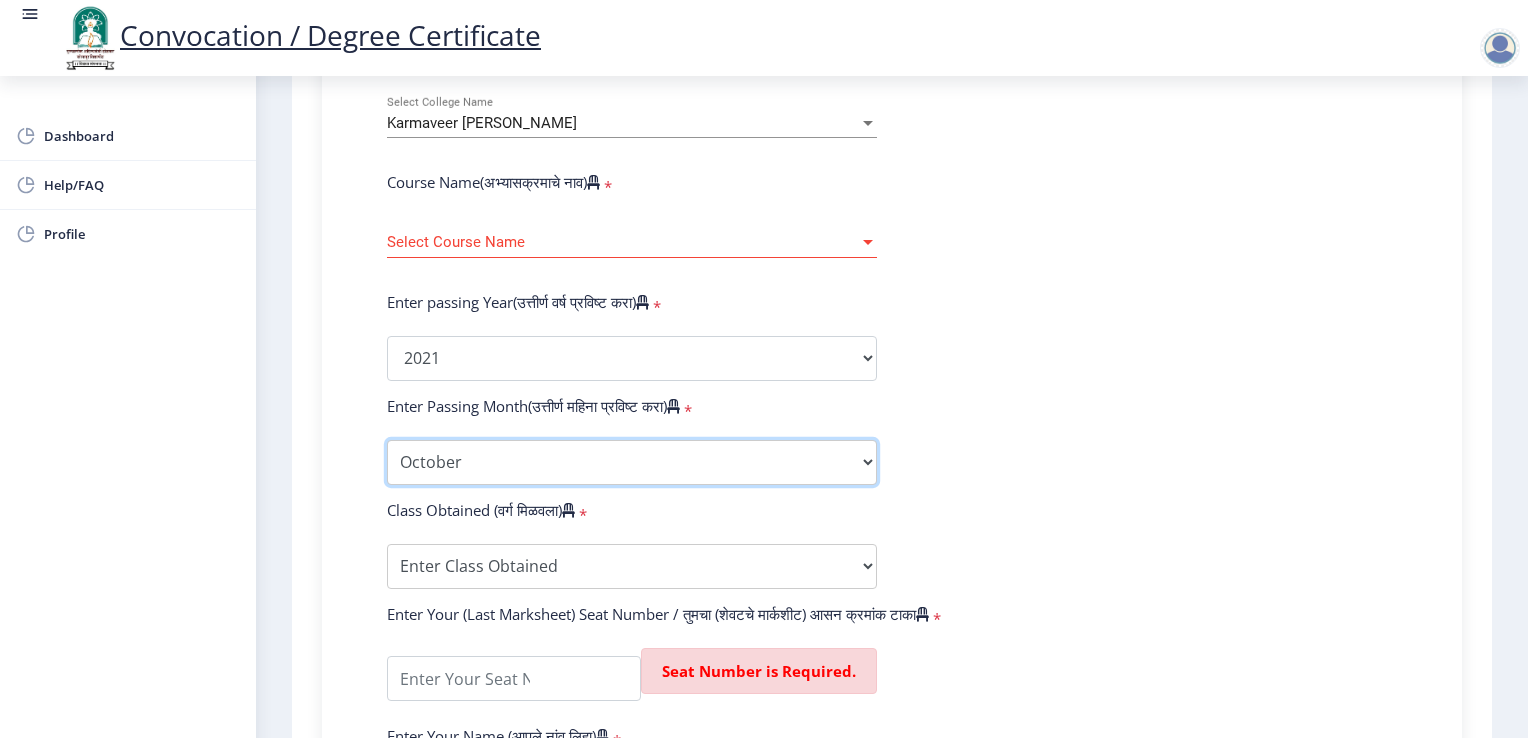 click on "Enter Passing Month March April May October November December" at bounding box center [632, 462] 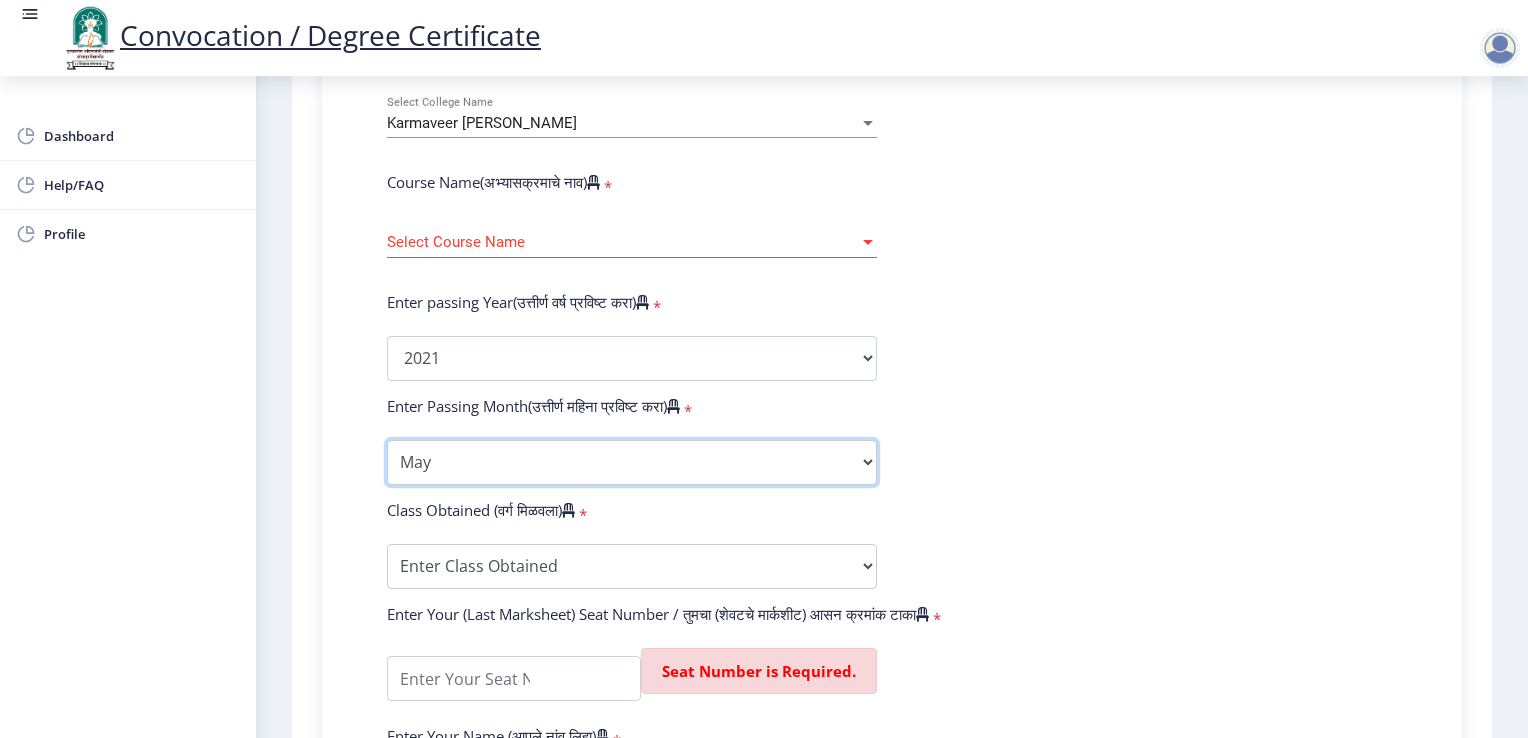 click on "Enter Passing Month March April May October November December" at bounding box center (632, 462) 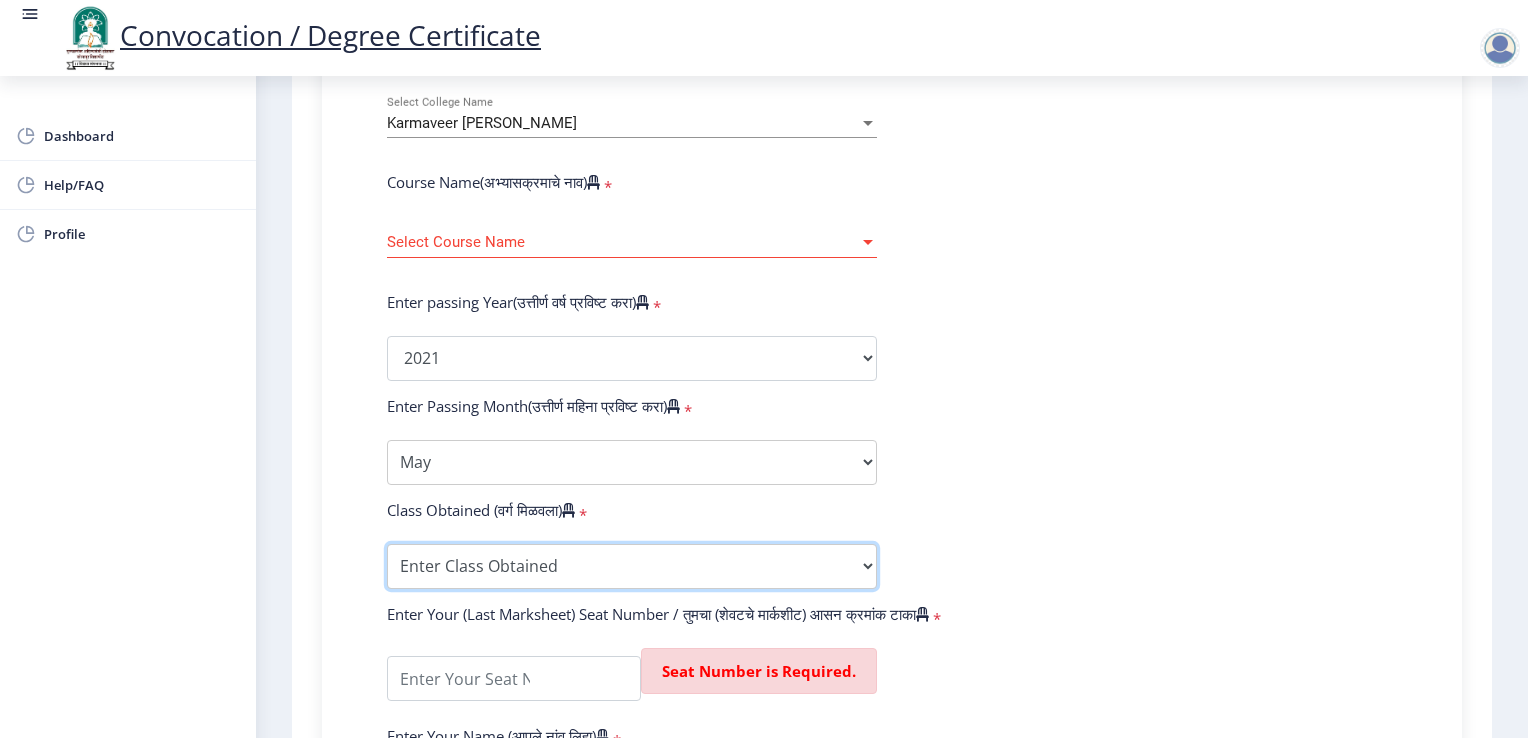 click on "Enter Class Obtained FIRST CLASS WITH DISTINCTION FIRST CLASS HIGHER SECOND CLASS SECOND CLASS PASS CLASS Grade O Grade A+ Grade A Grade B+ Grade B Grade C+ Grade C Grade D Grade E" at bounding box center [632, 566] 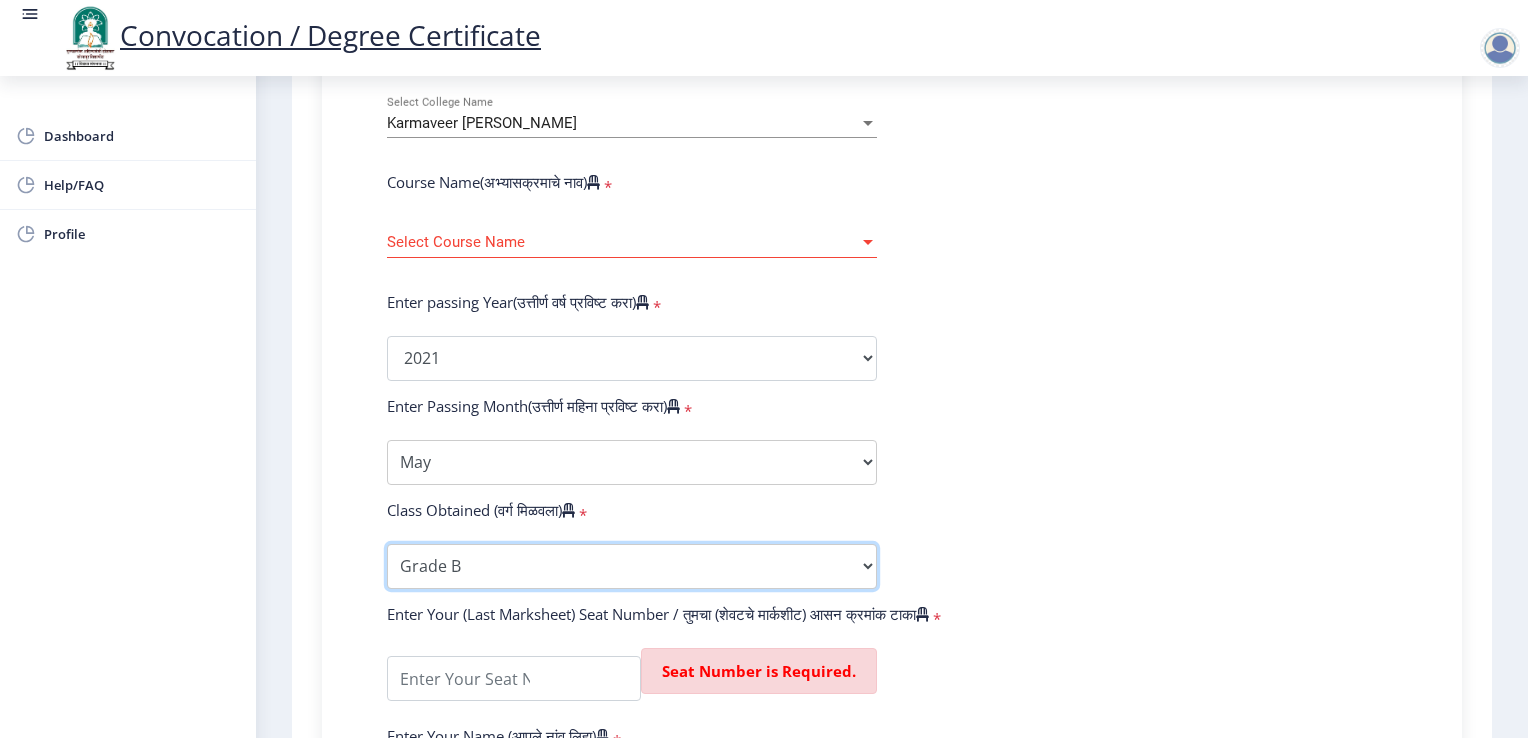 click on "Enter Class Obtained FIRST CLASS WITH DISTINCTION FIRST CLASS HIGHER SECOND CLASS SECOND CLASS PASS CLASS Grade O Grade A+ Grade A Grade B+ Grade B Grade C+ Grade C Grade D Grade E" at bounding box center [632, 566] 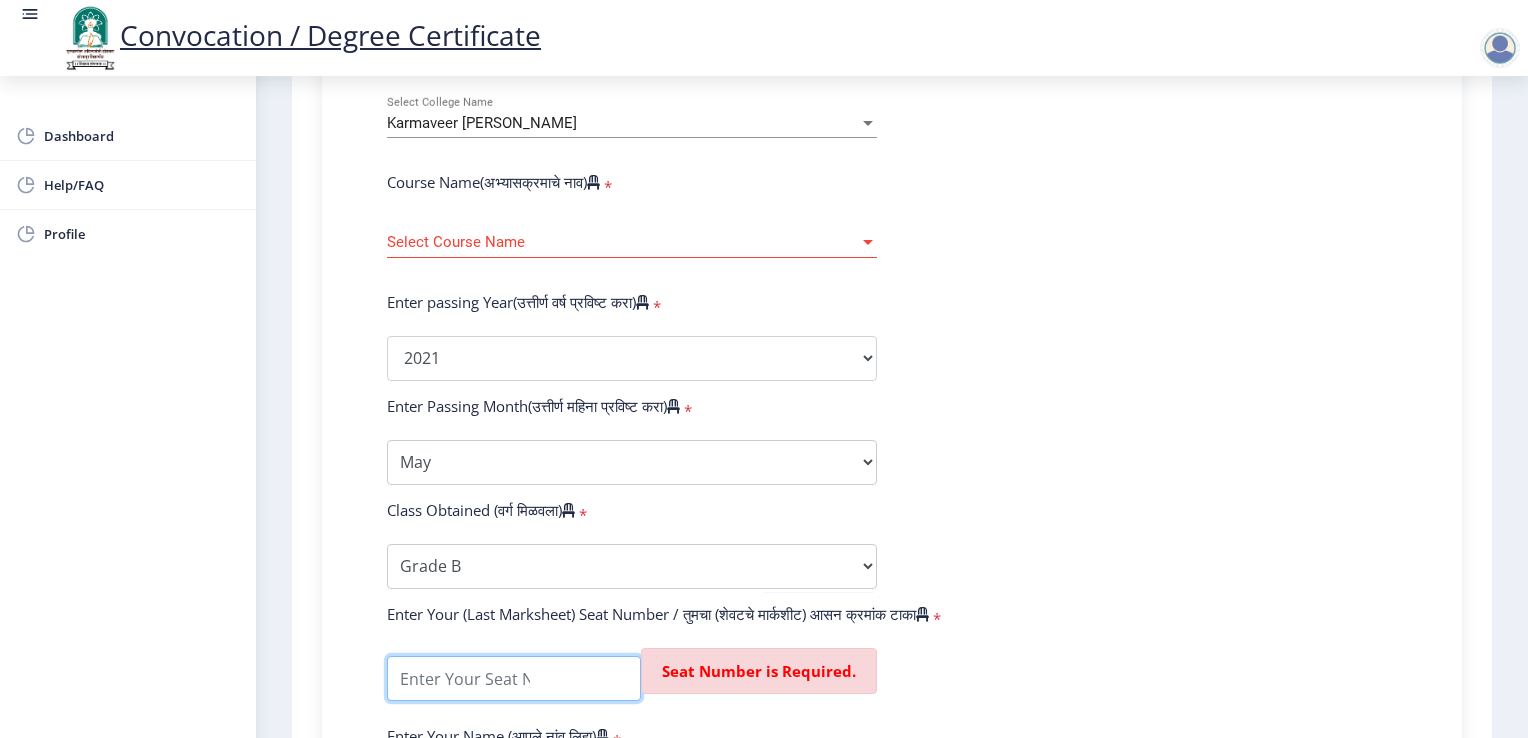 click at bounding box center [514, 678] 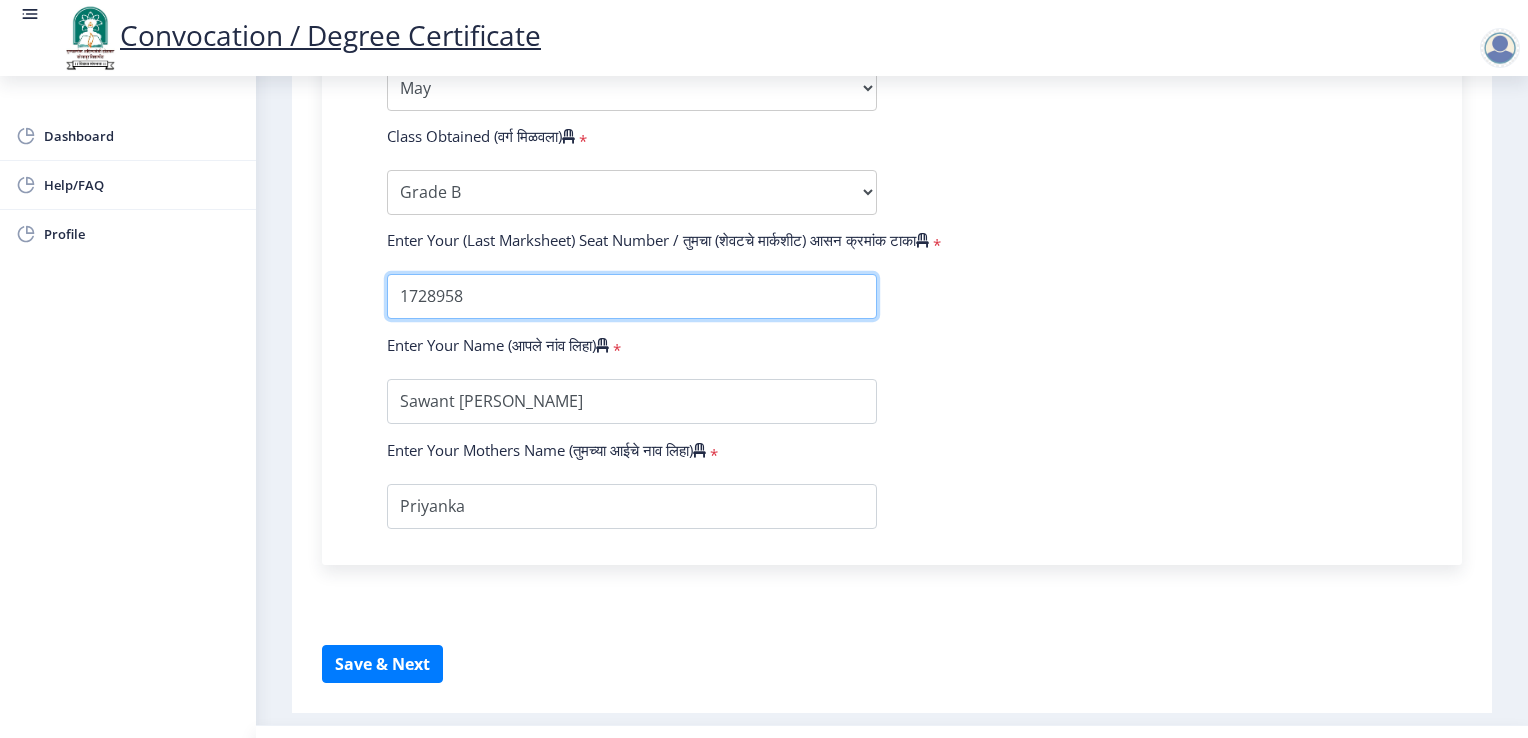 scroll, scrollTop: 1196, scrollLeft: 0, axis: vertical 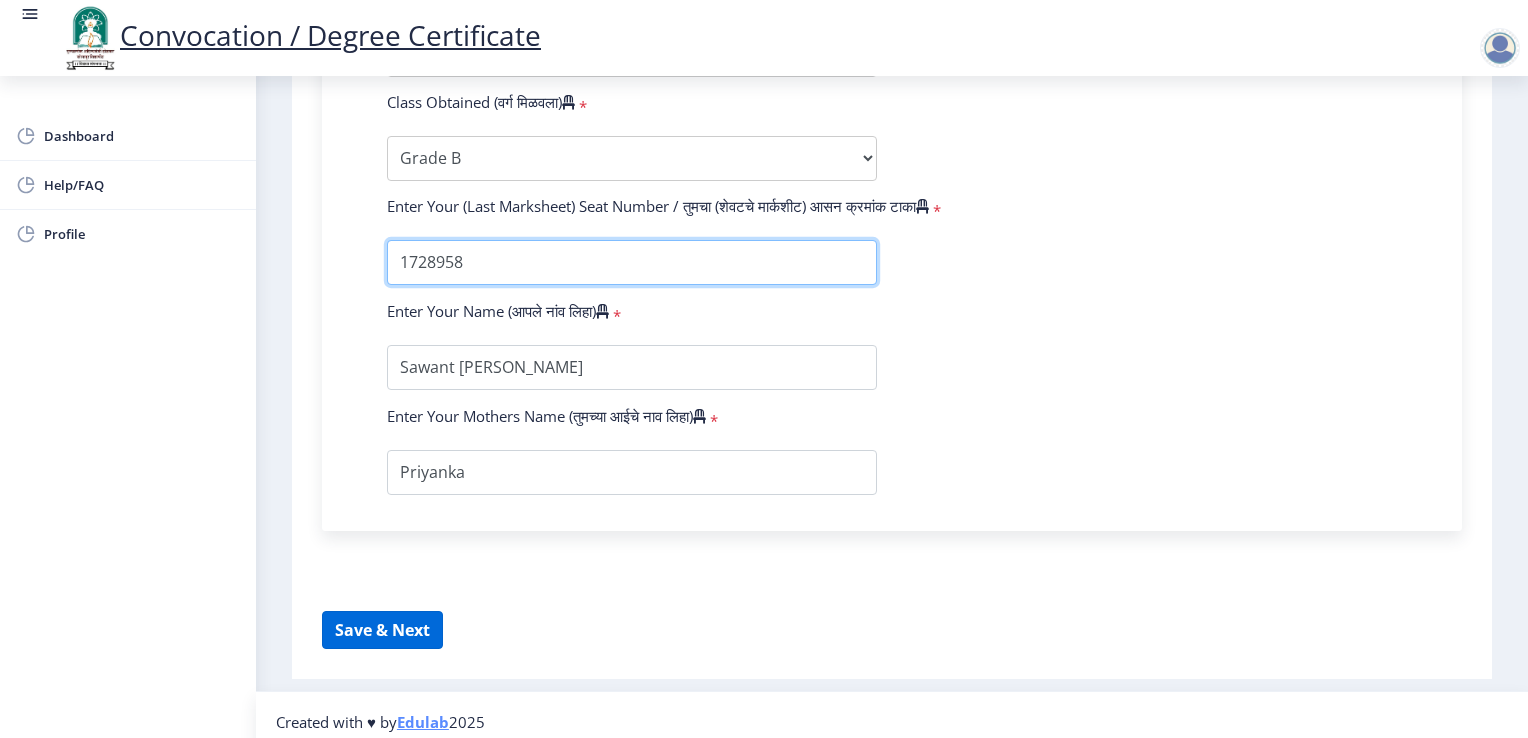 type on "1728958" 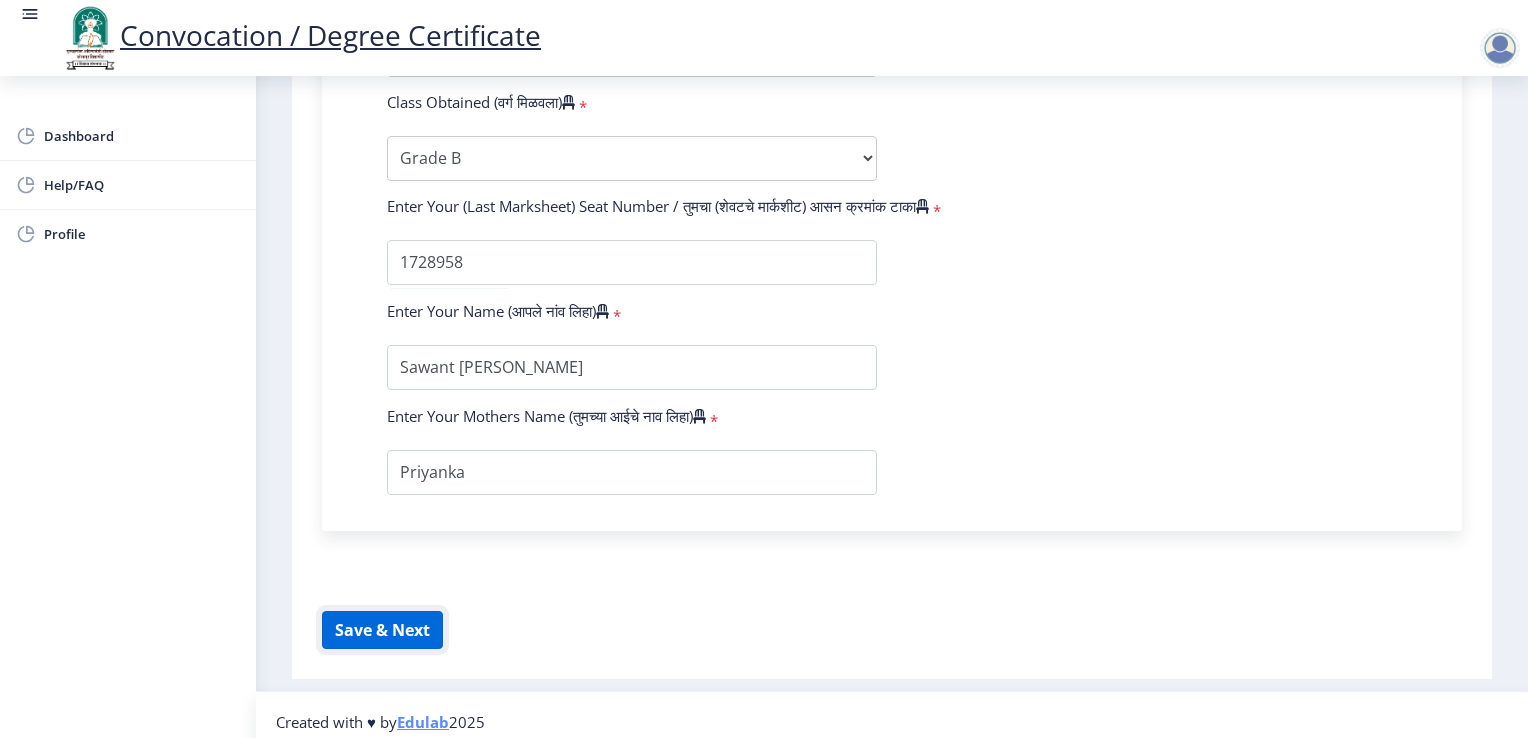 click on "Save & Next" 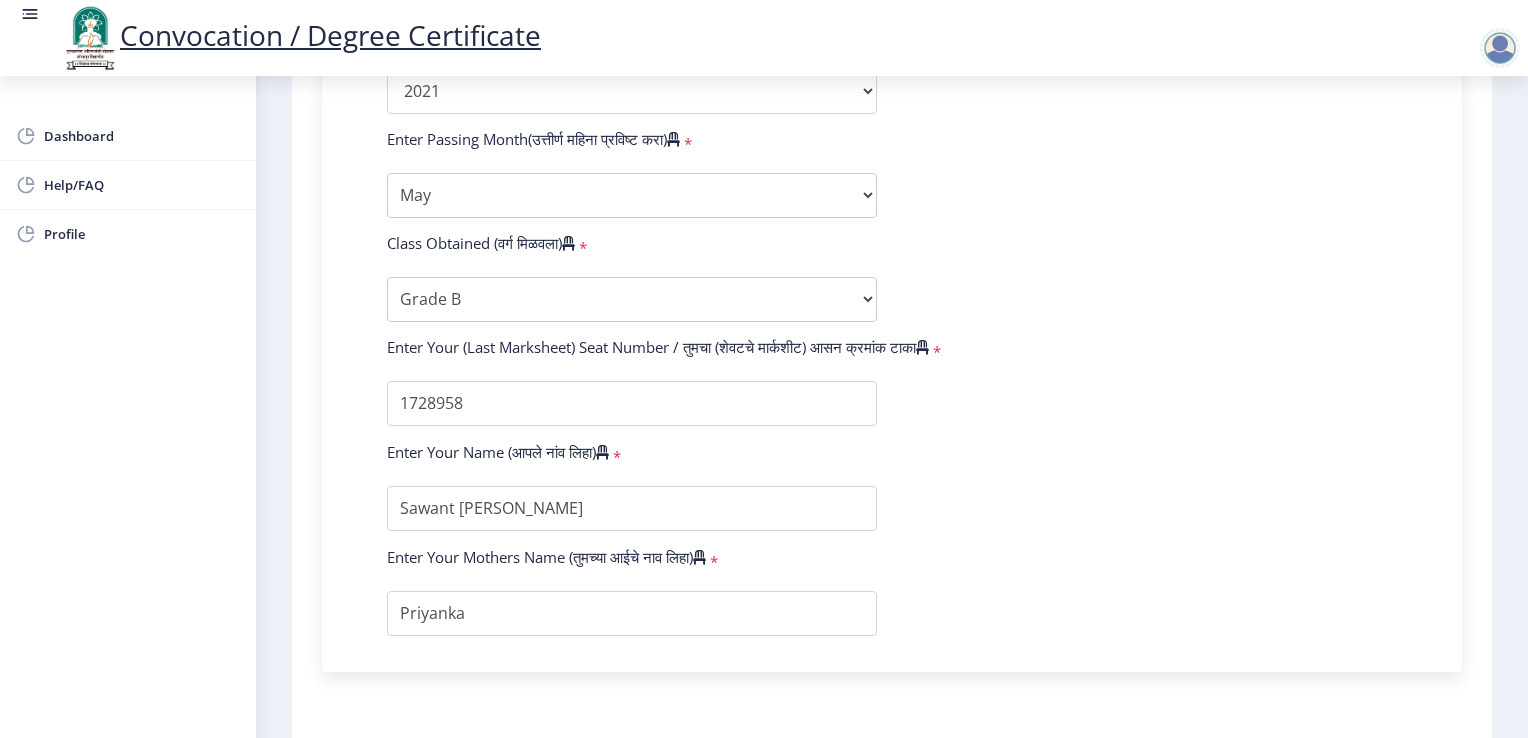 scroll, scrollTop: 1196, scrollLeft: 0, axis: vertical 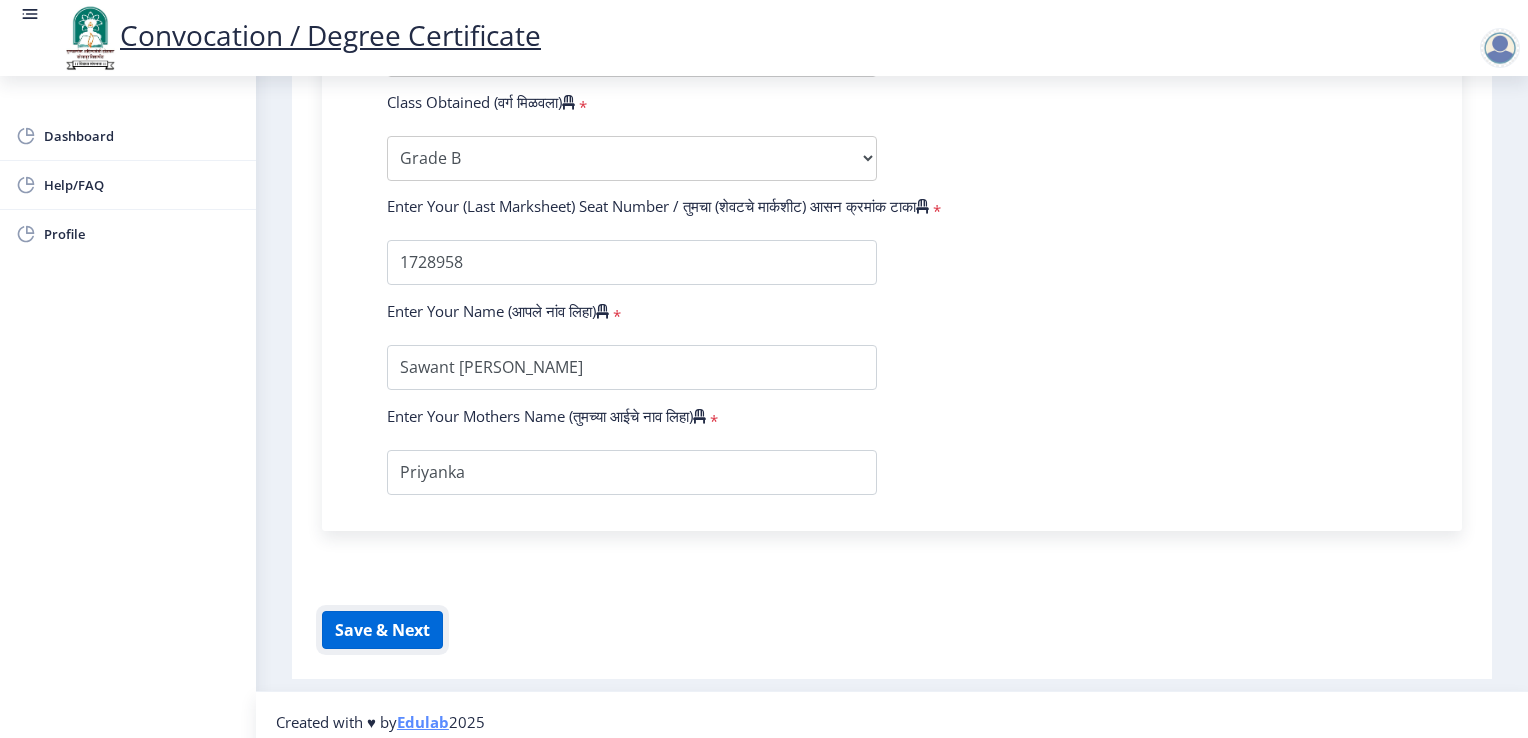 click on "Save & Next" 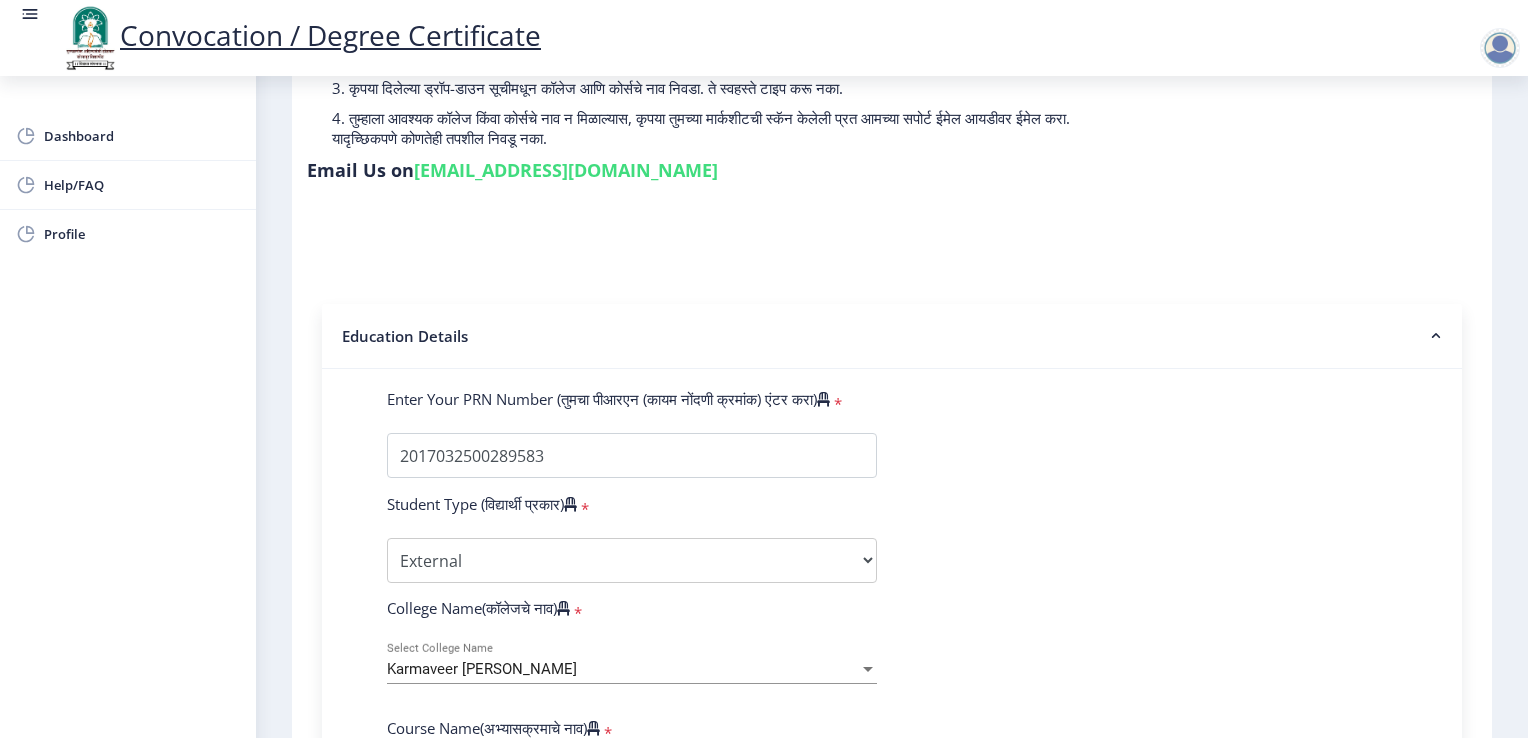 scroll, scrollTop: 243, scrollLeft: 0, axis: vertical 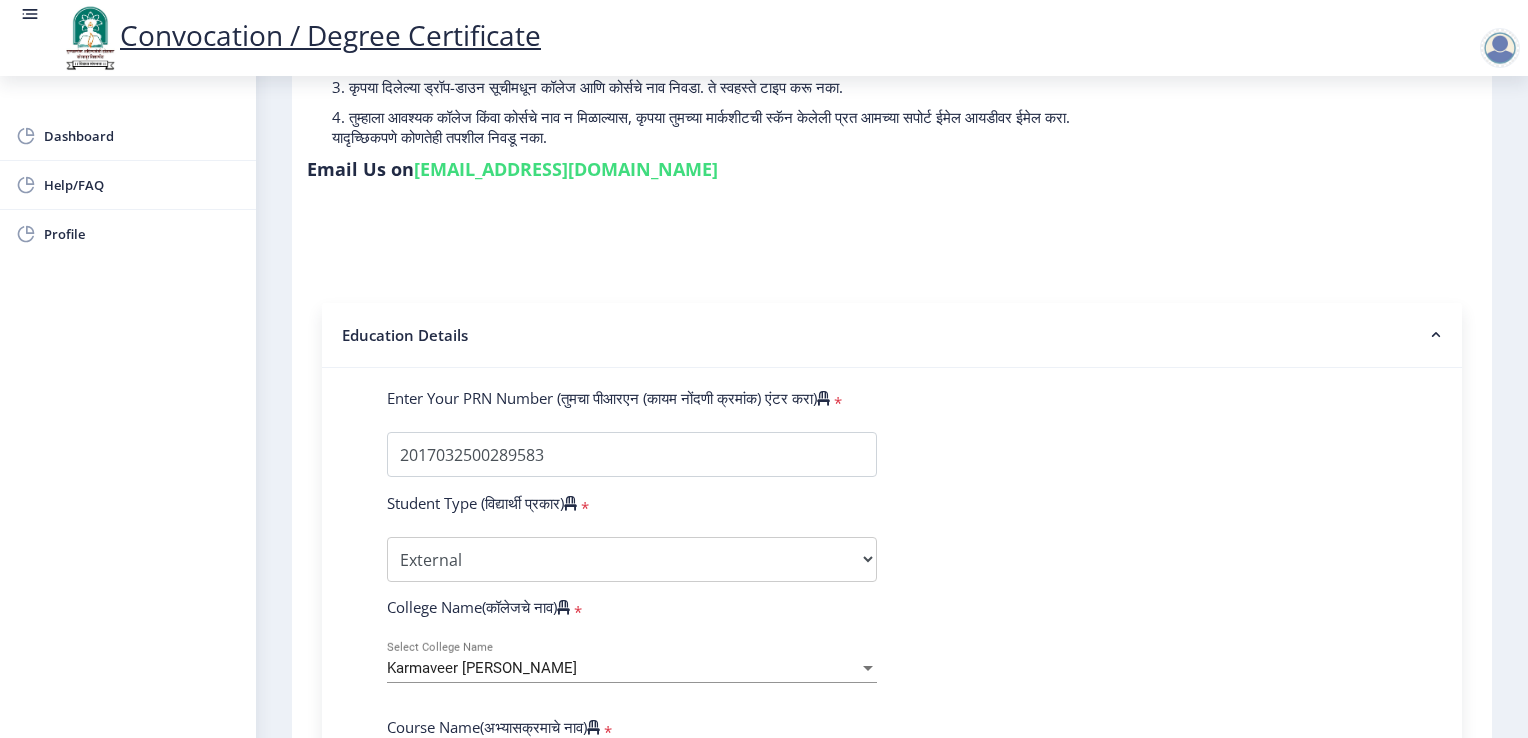 click 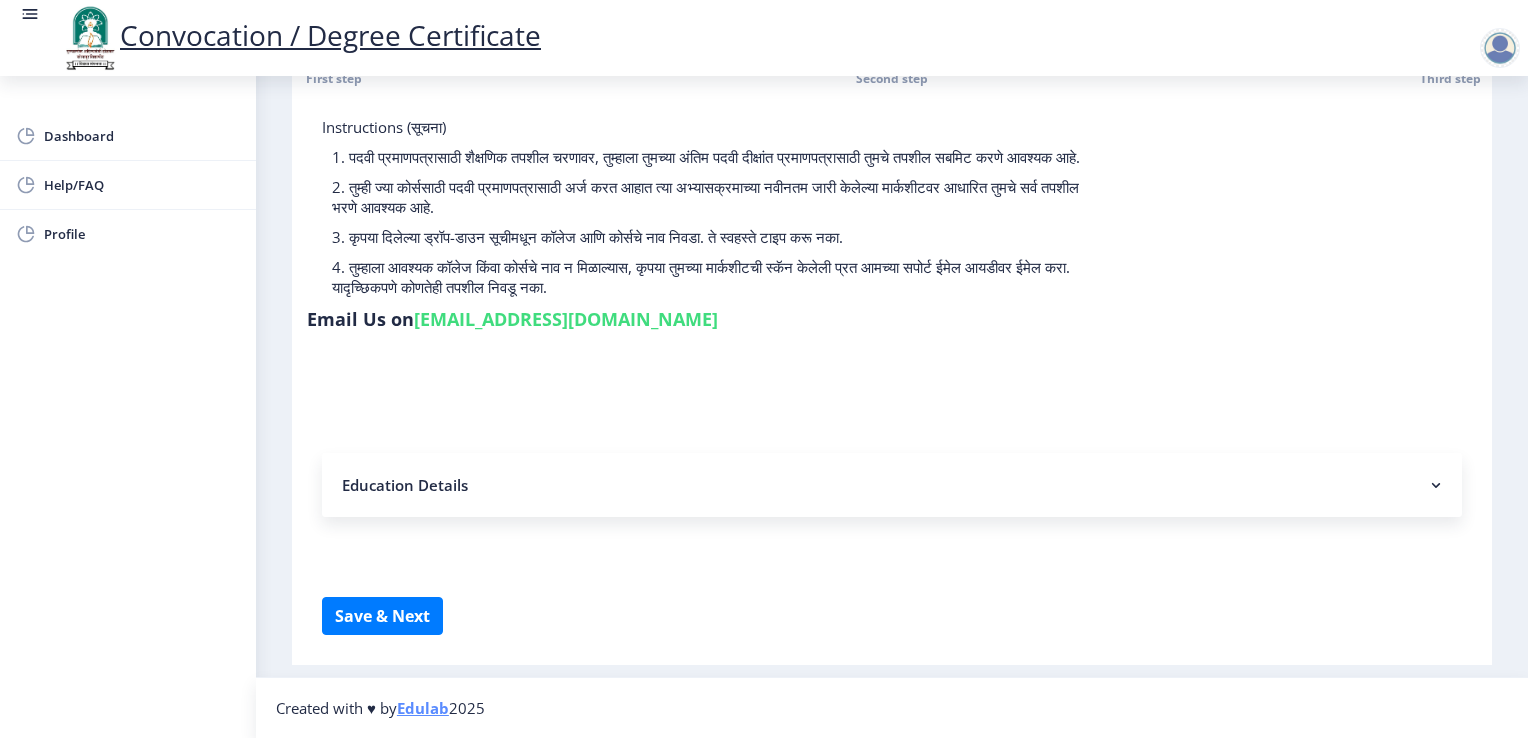 scroll, scrollTop: 79, scrollLeft: 0, axis: vertical 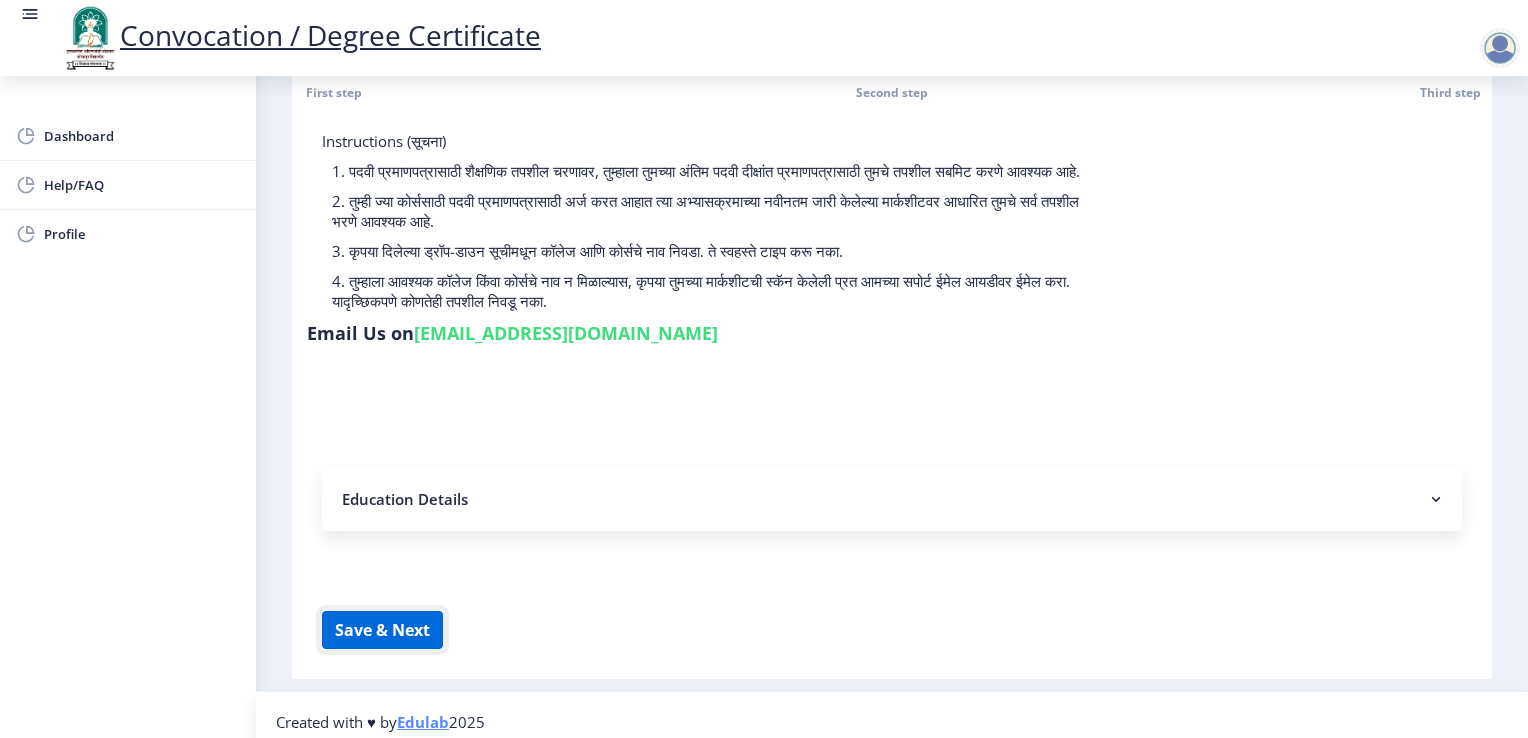 click on "Save & Next" 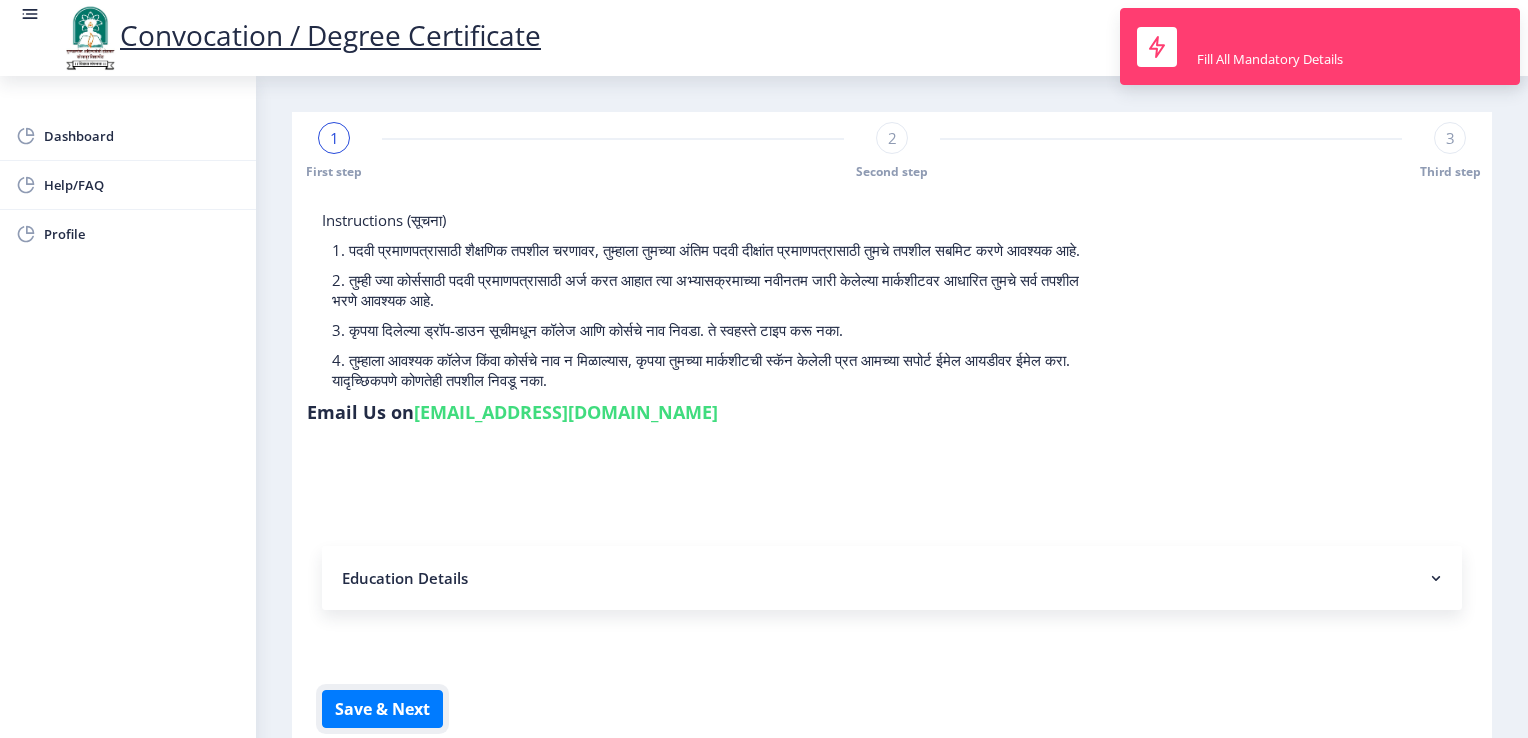 scroll, scrollTop: 79, scrollLeft: 0, axis: vertical 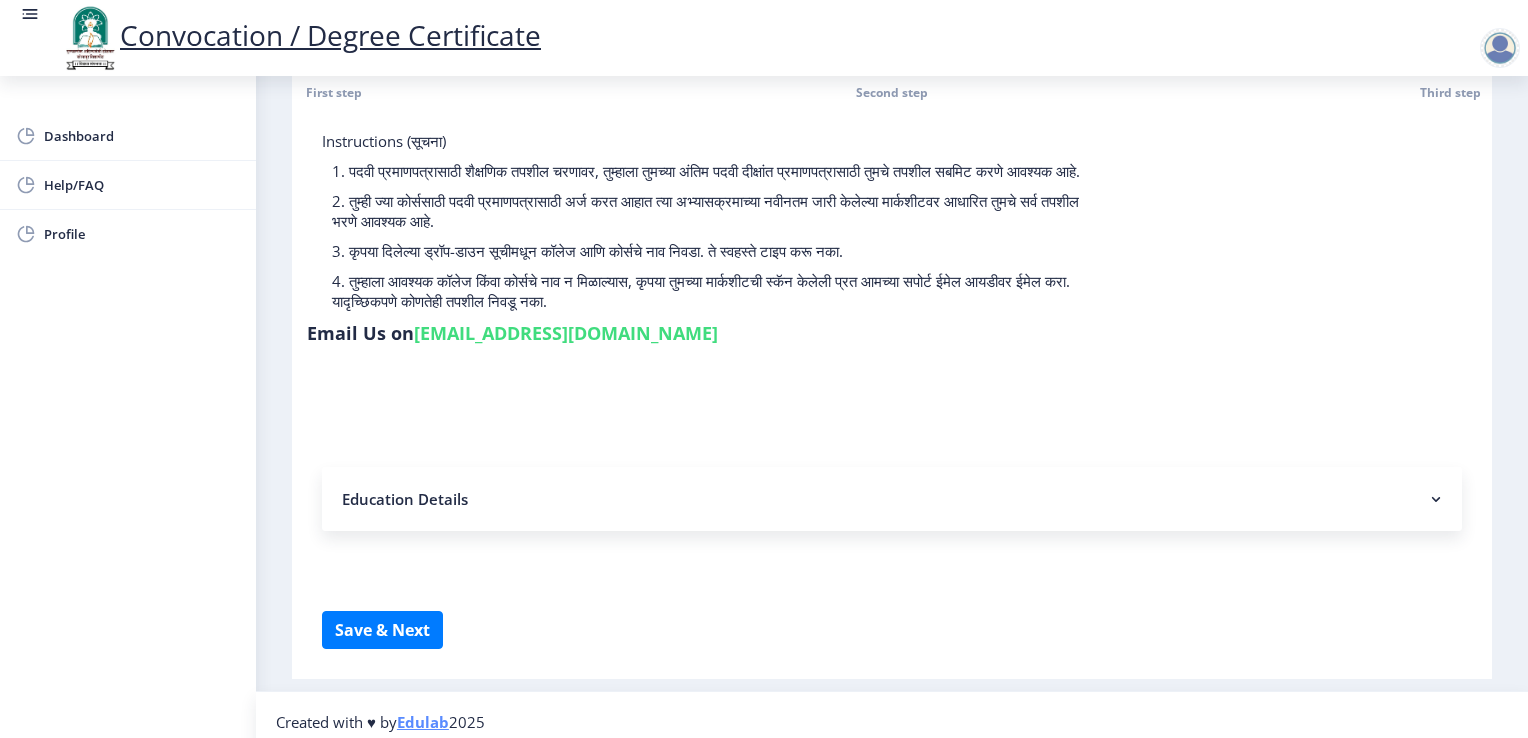click on "Education Details" 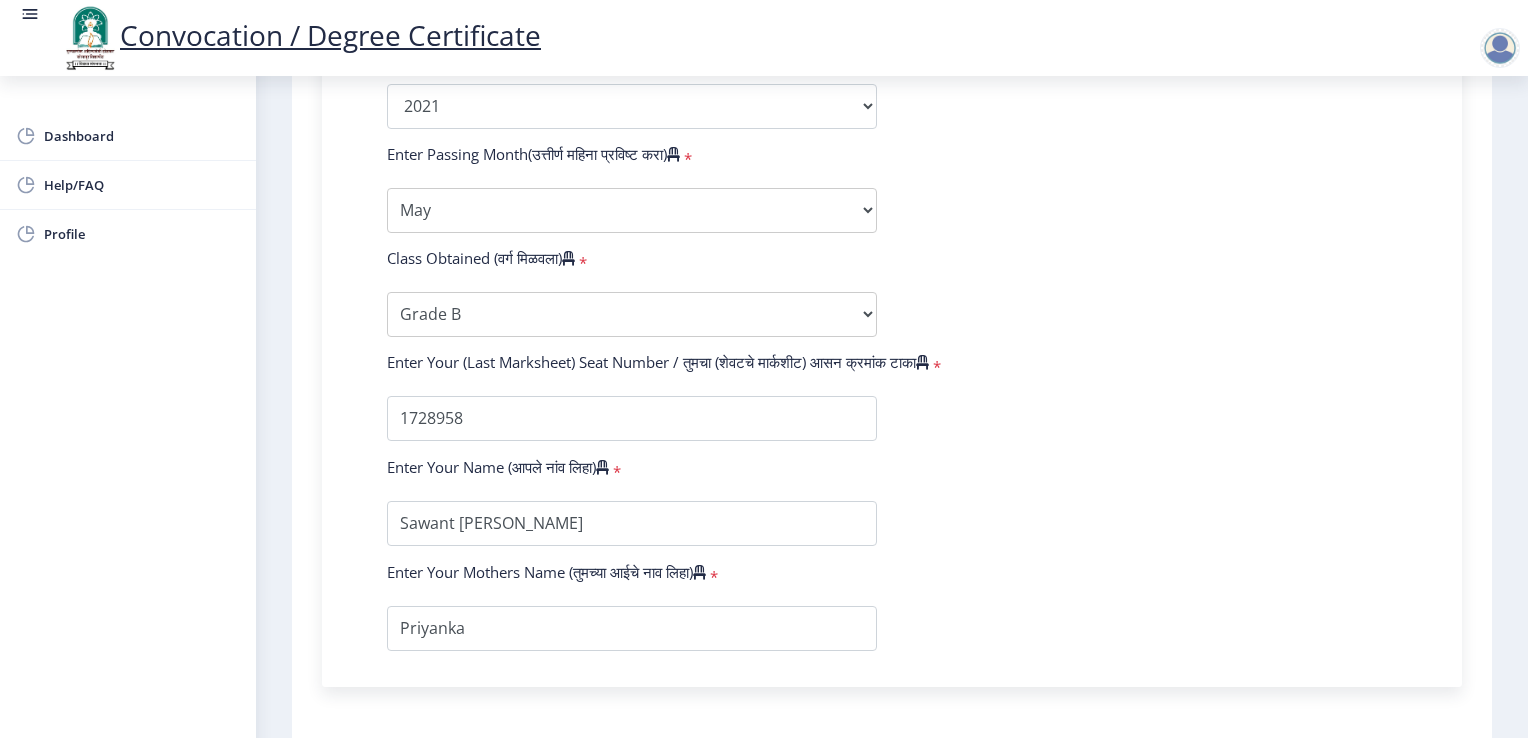 scroll, scrollTop: 1196, scrollLeft: 0, axis: vertical 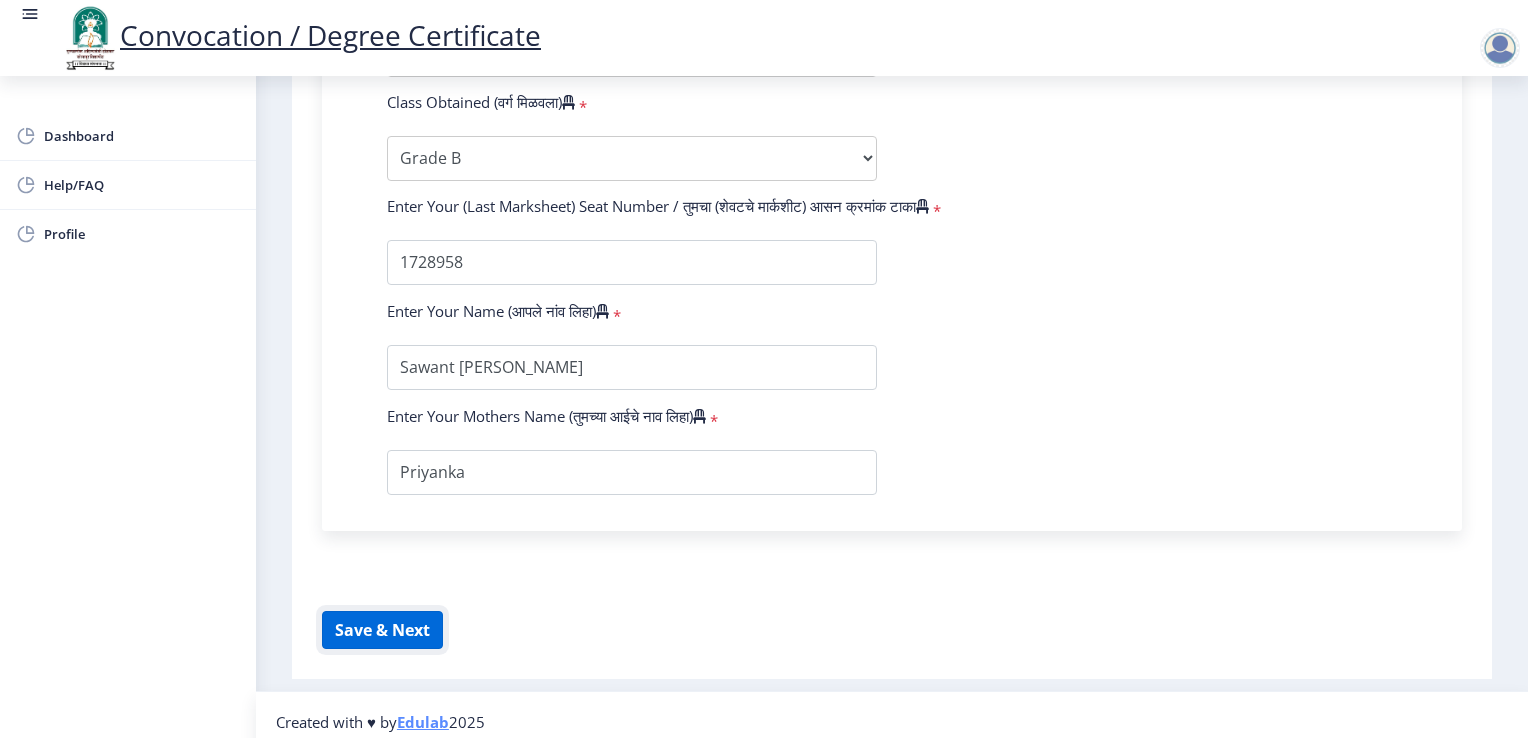 click on "Save & Next" 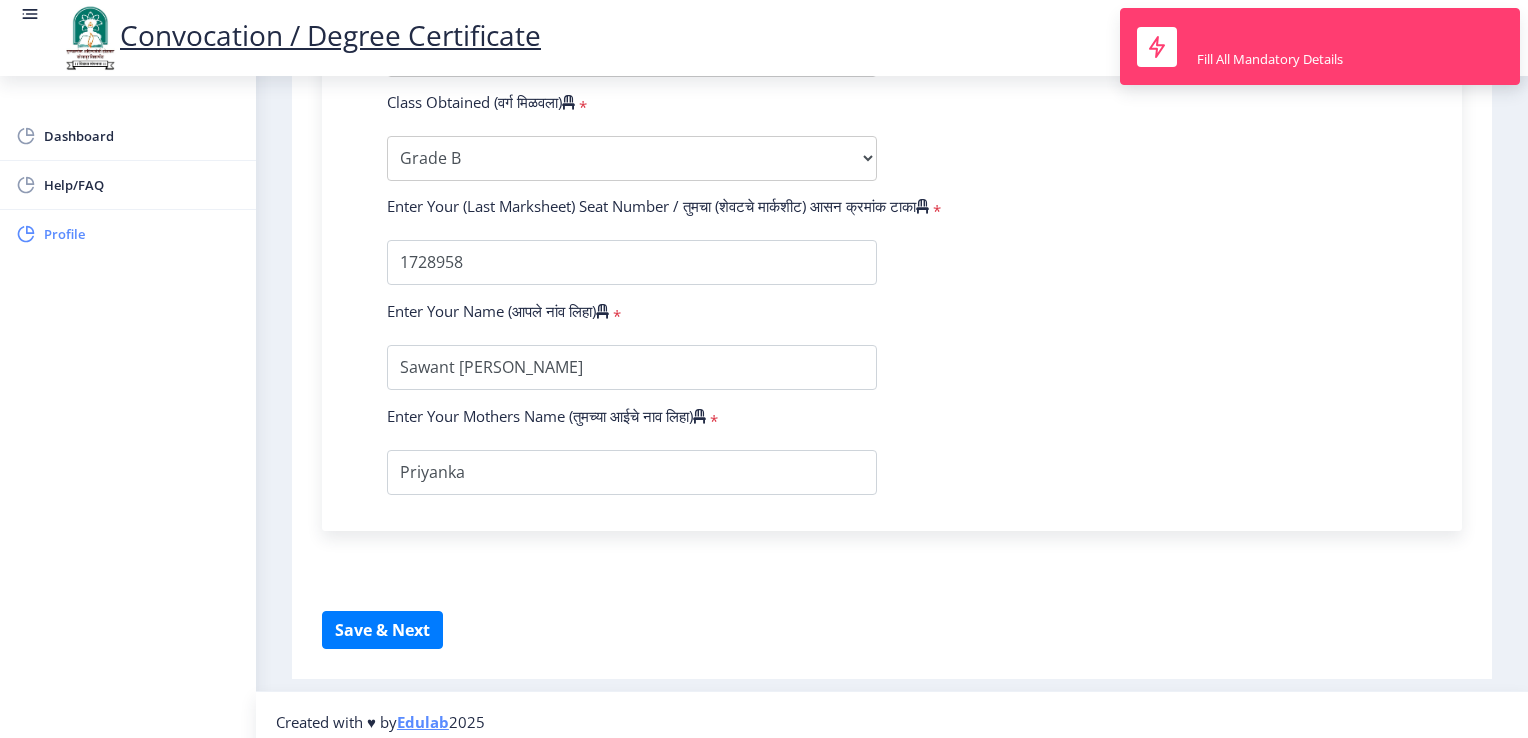 click on "Profile" 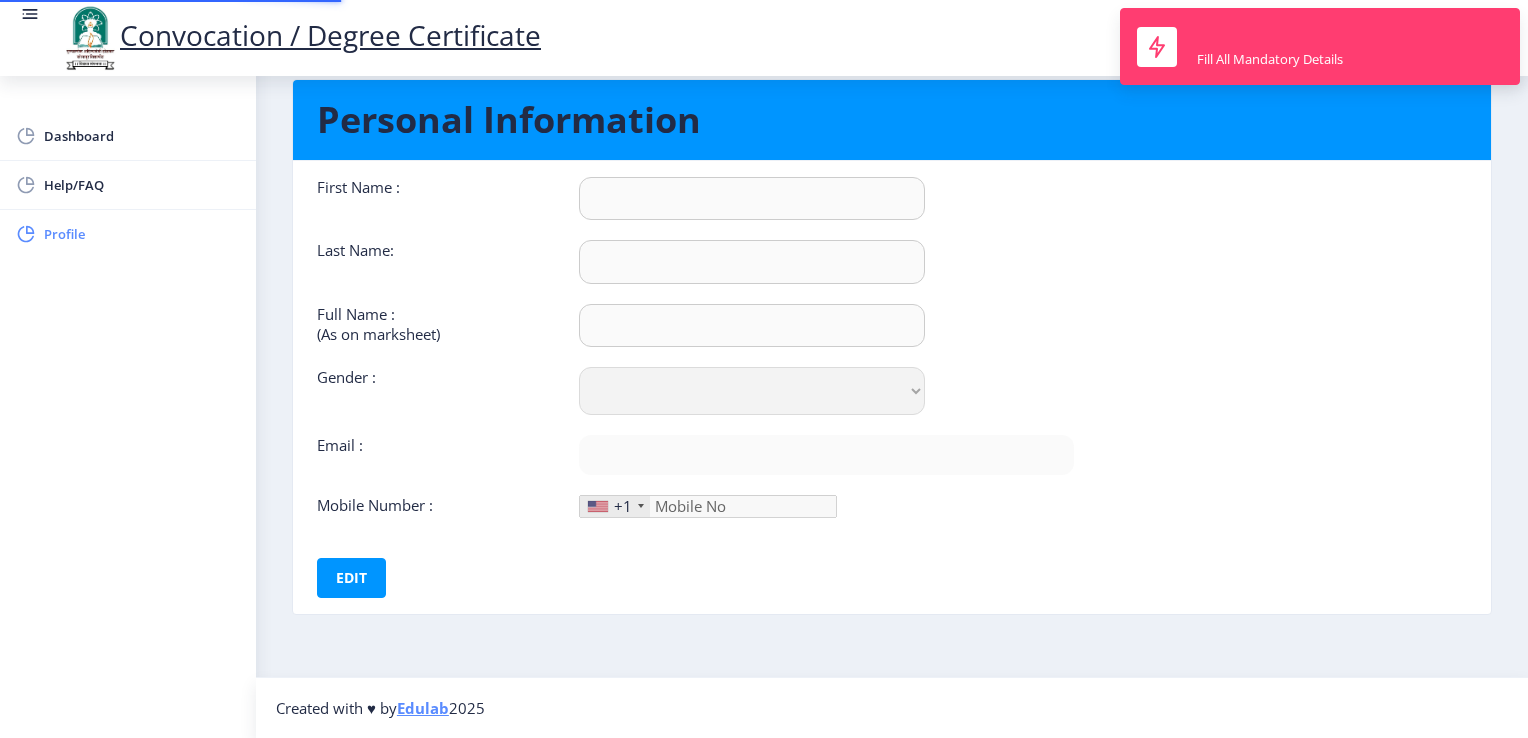 scroll, scrollTop: 0, scrollLeft: 0, axis: both 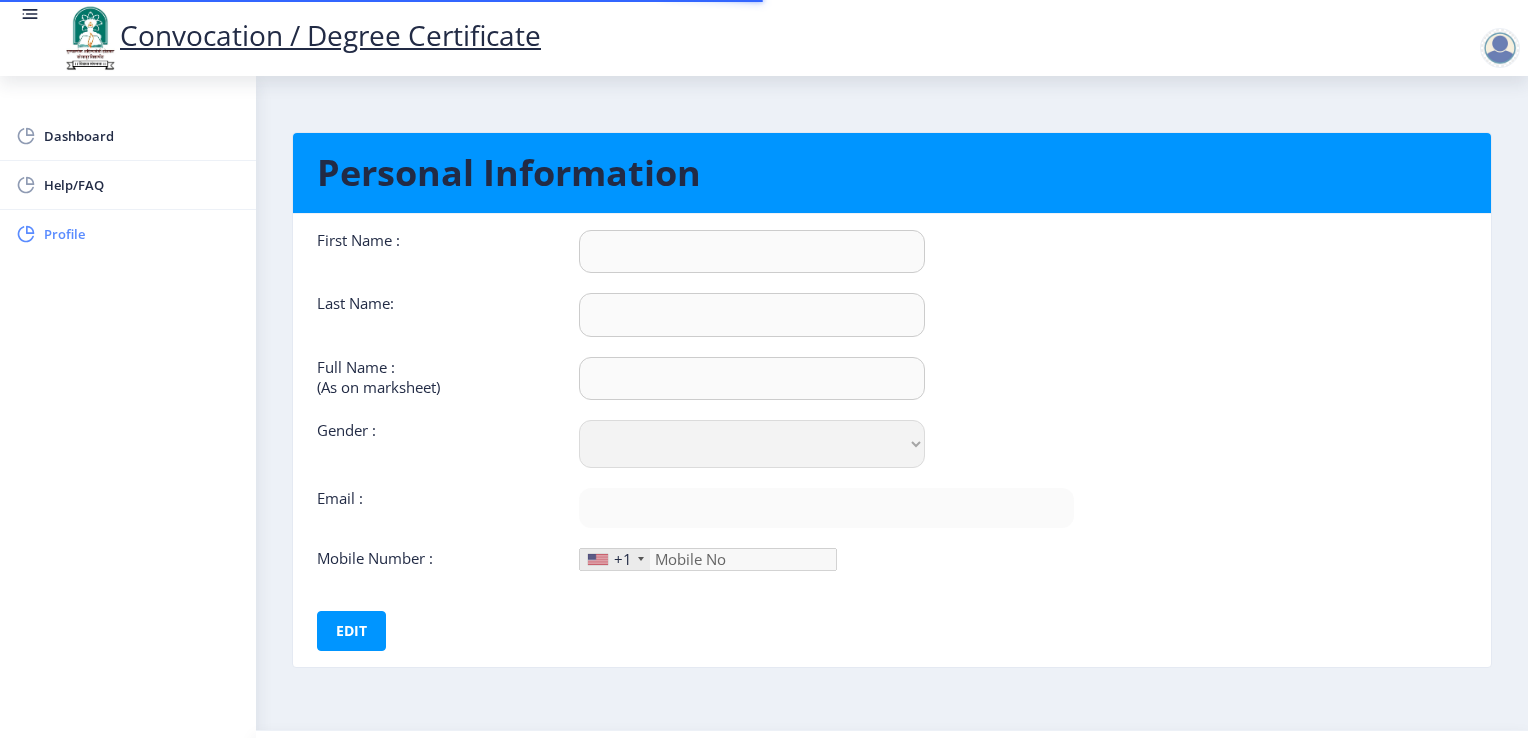 type on "[PERSON_NAME]" 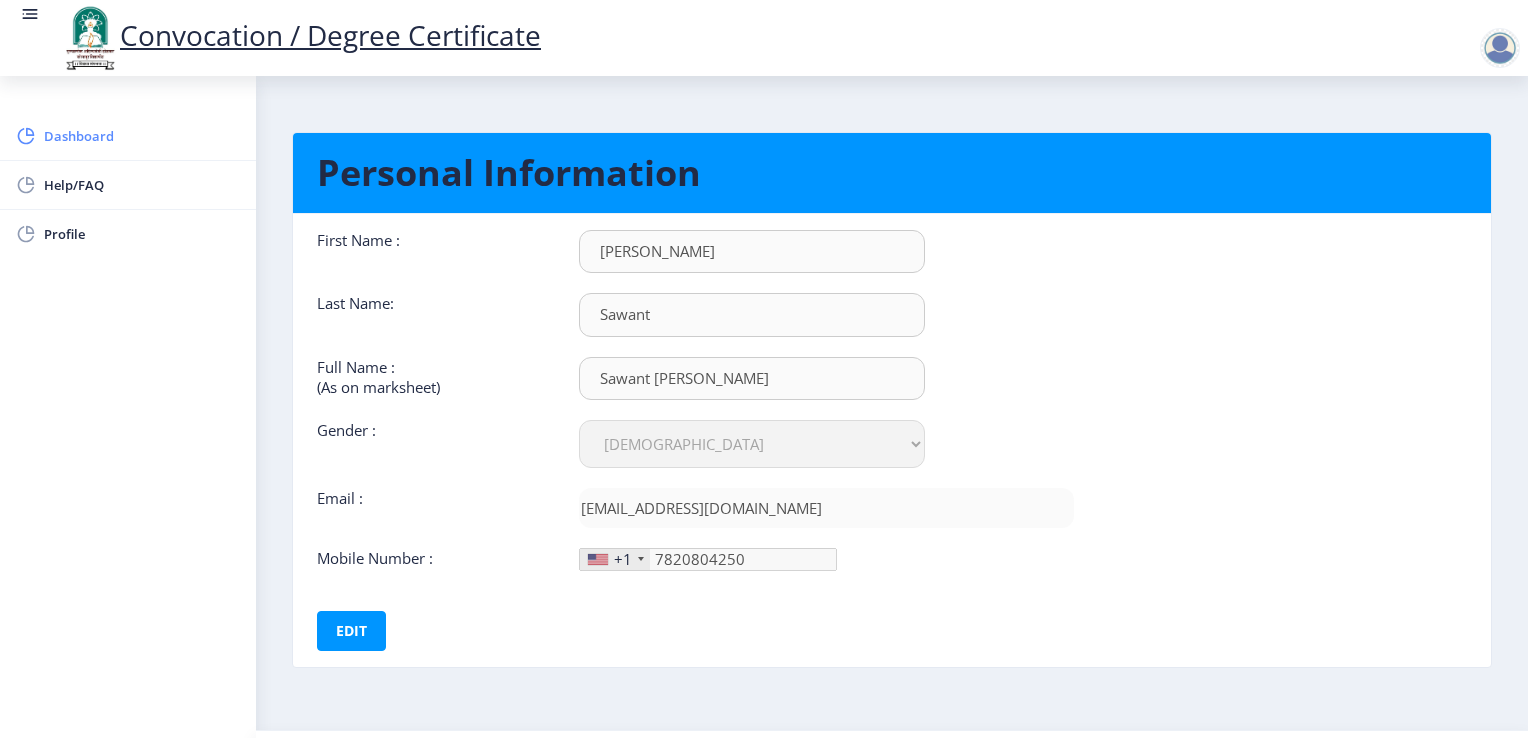click on "Dashboard" 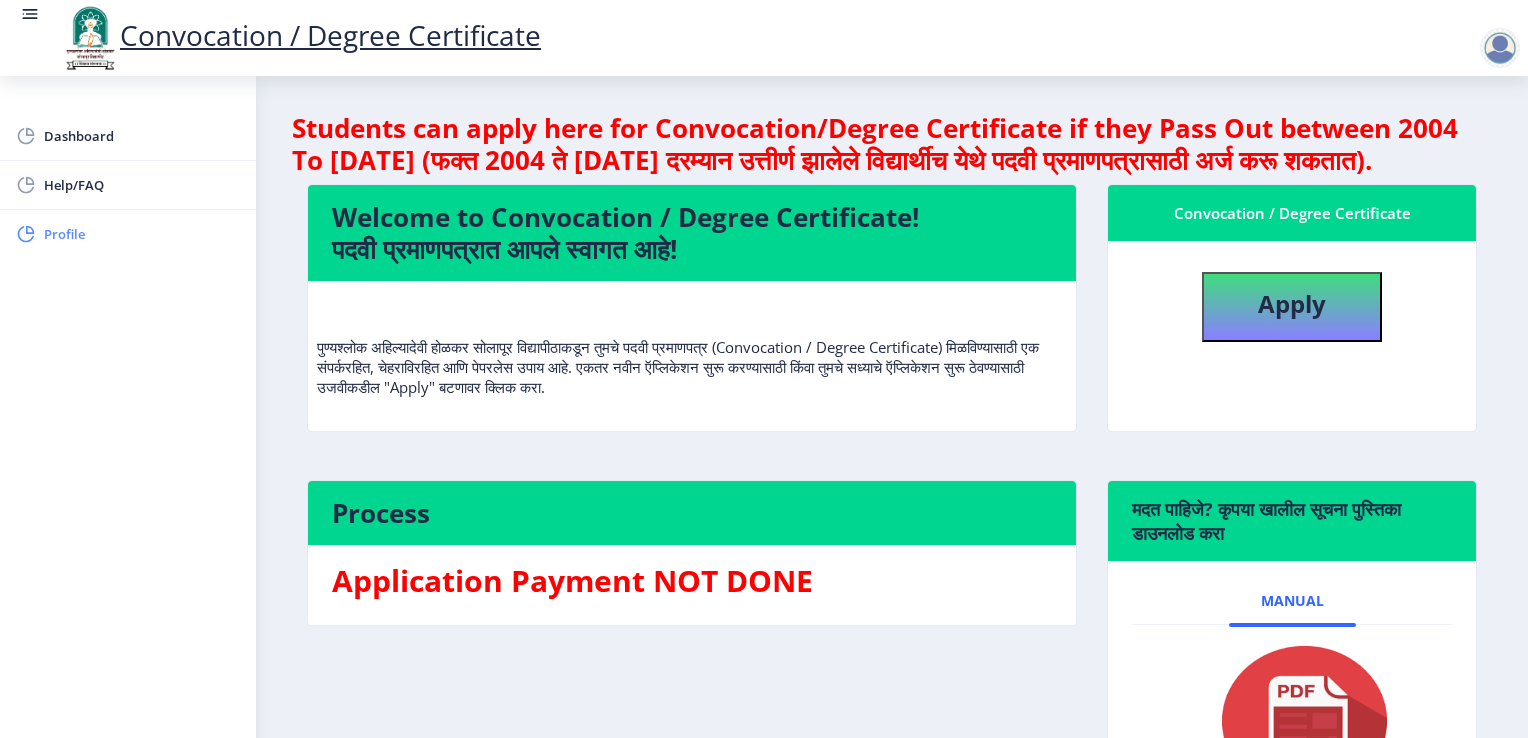 click on "Profile" 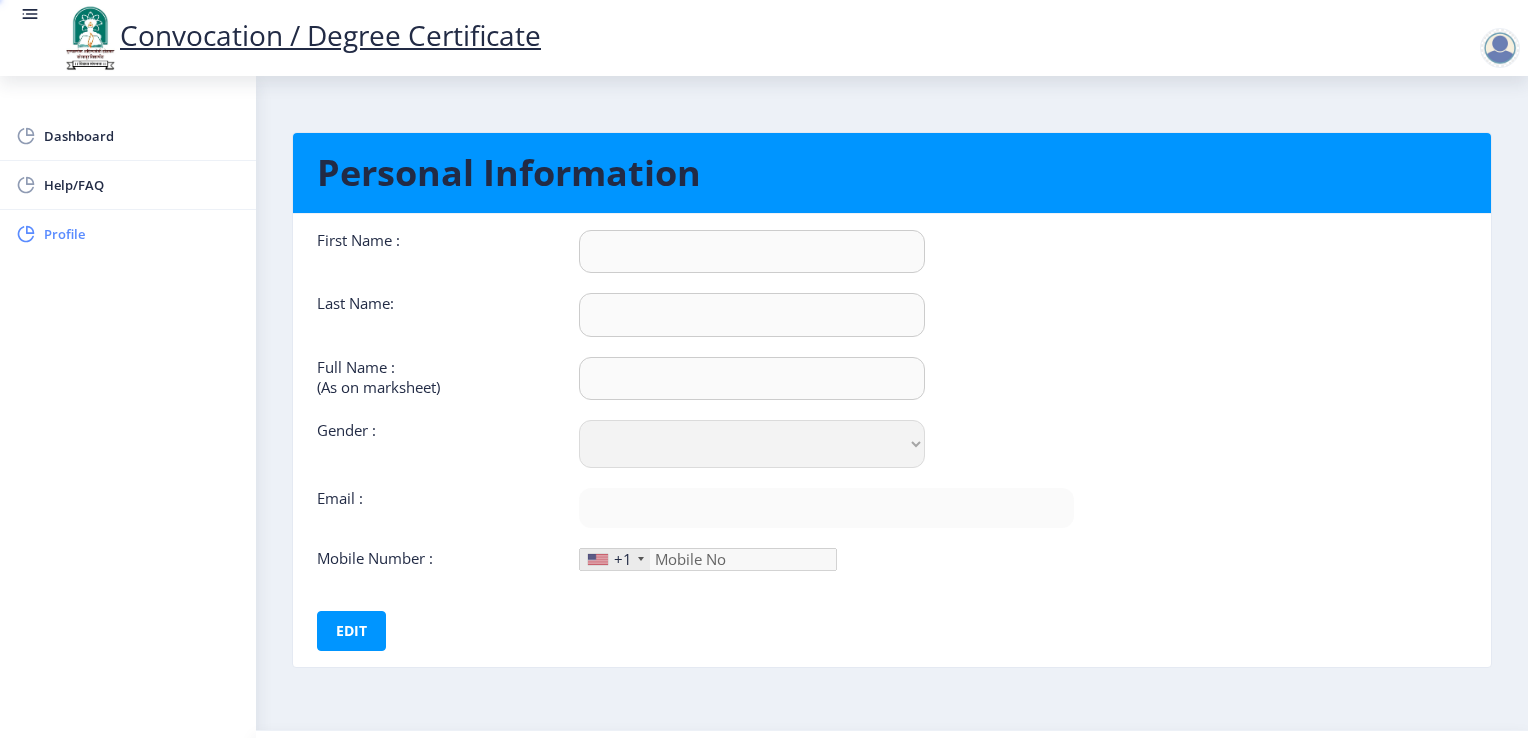 type on "[PERSON_NAME]" 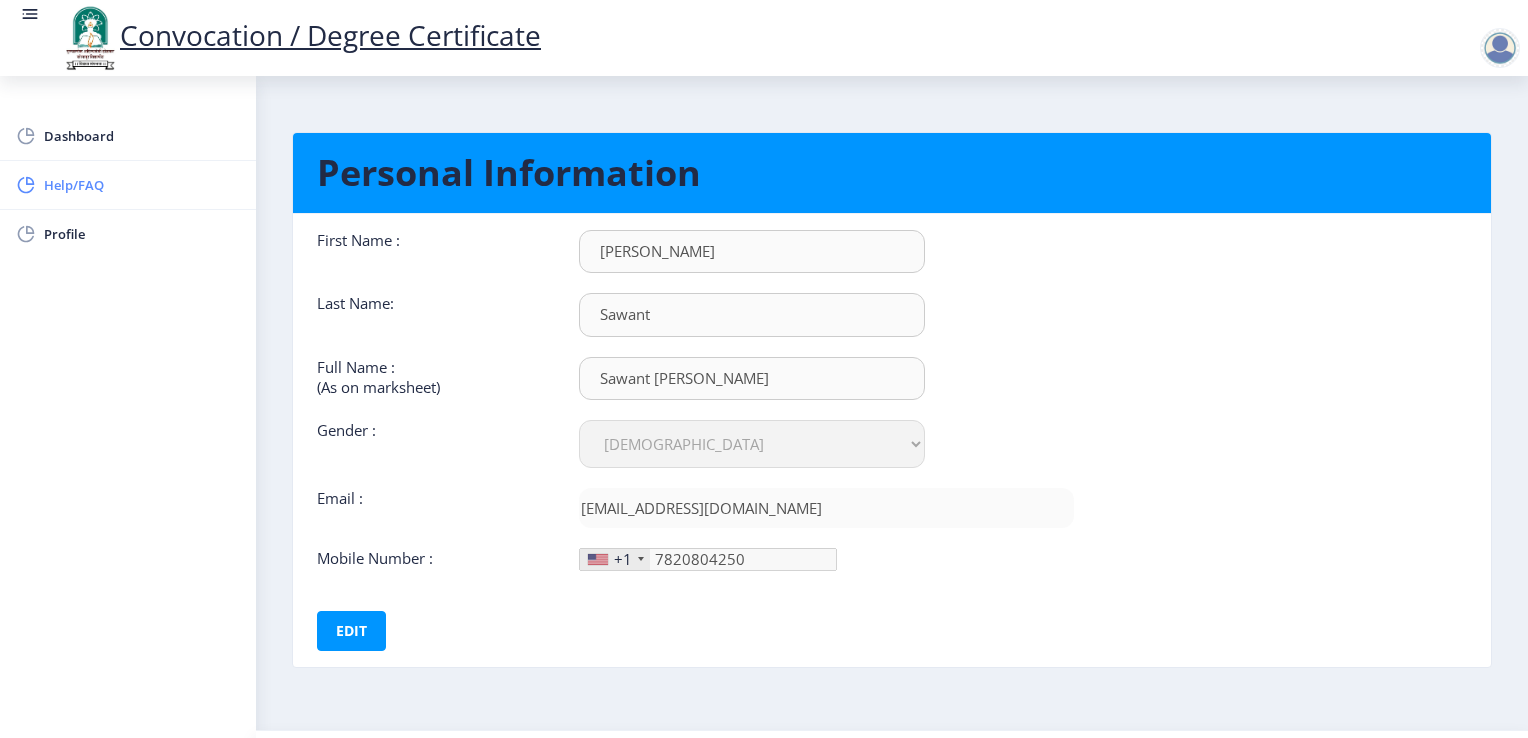 click on "Help/FAQ" 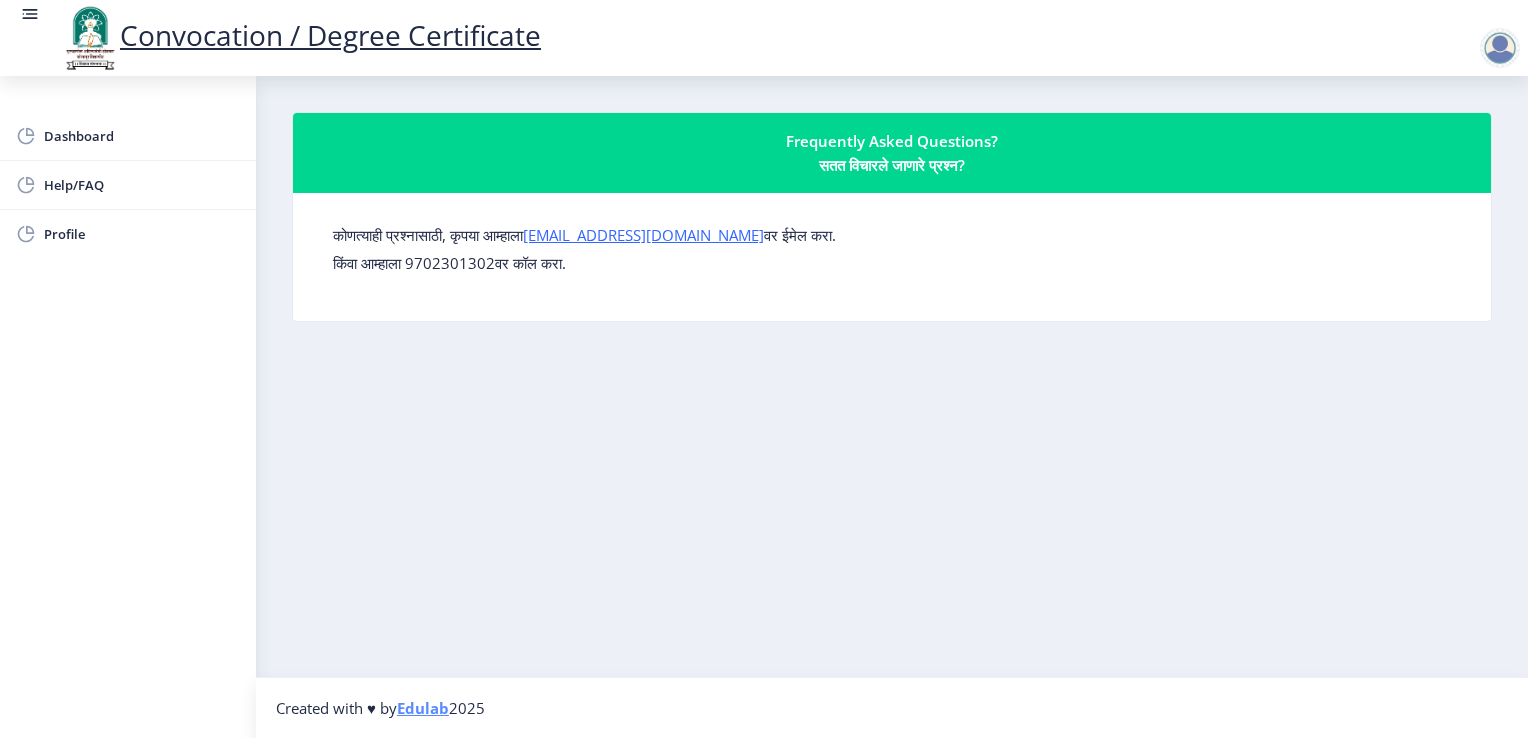 click on "कोणत्याही प्रश्नासाठी, कृपया आम्हाला  [EMAIL_ADDRESS][DOMAIN_NAME]  वर ईमेल करा. किंवा आम्हाला 9702301302वर कॉल करा." 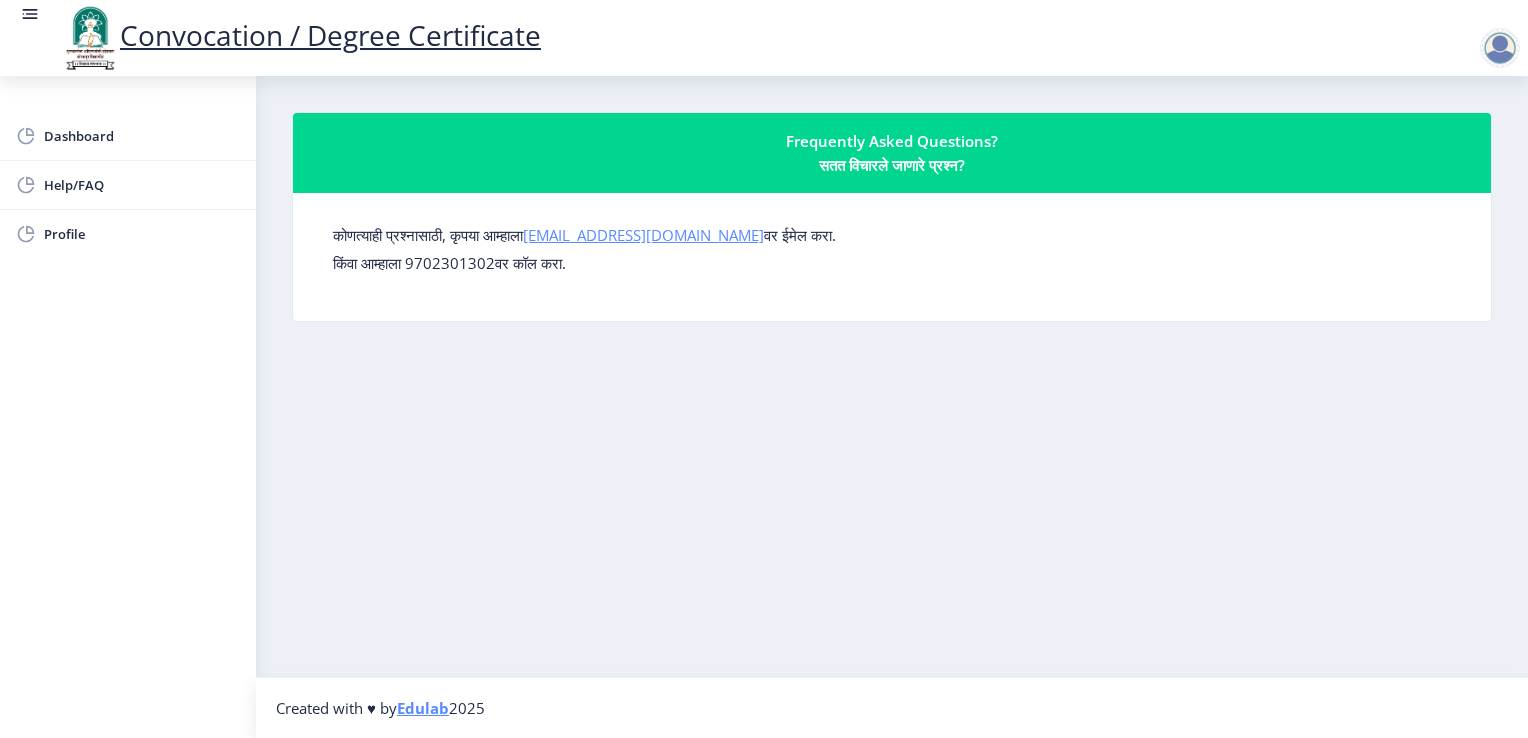 click on "[EMAIL_ADDRESS][DOMAIN_NAME]" 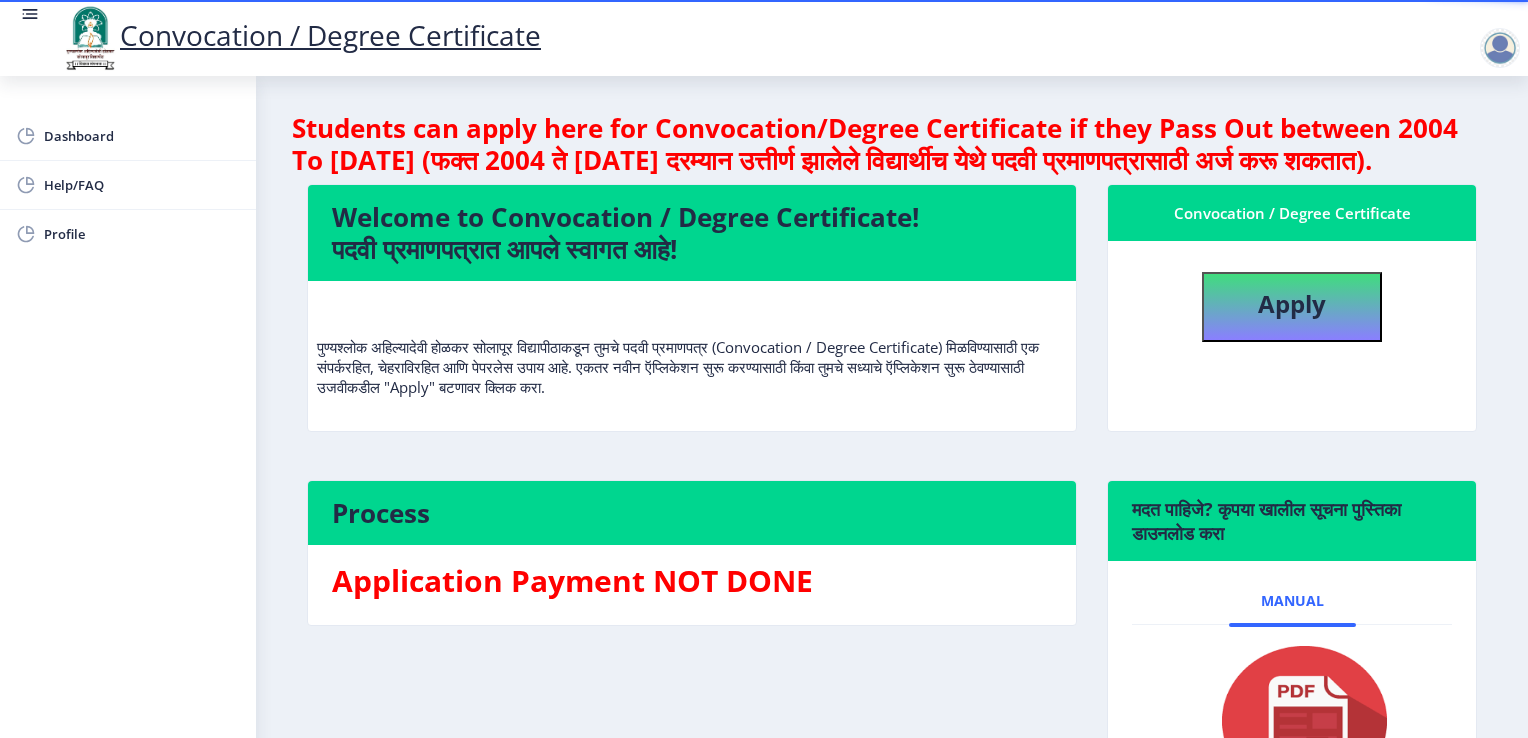 scroll, scrollTop: 0, scrollLeft: 0, axis: both 